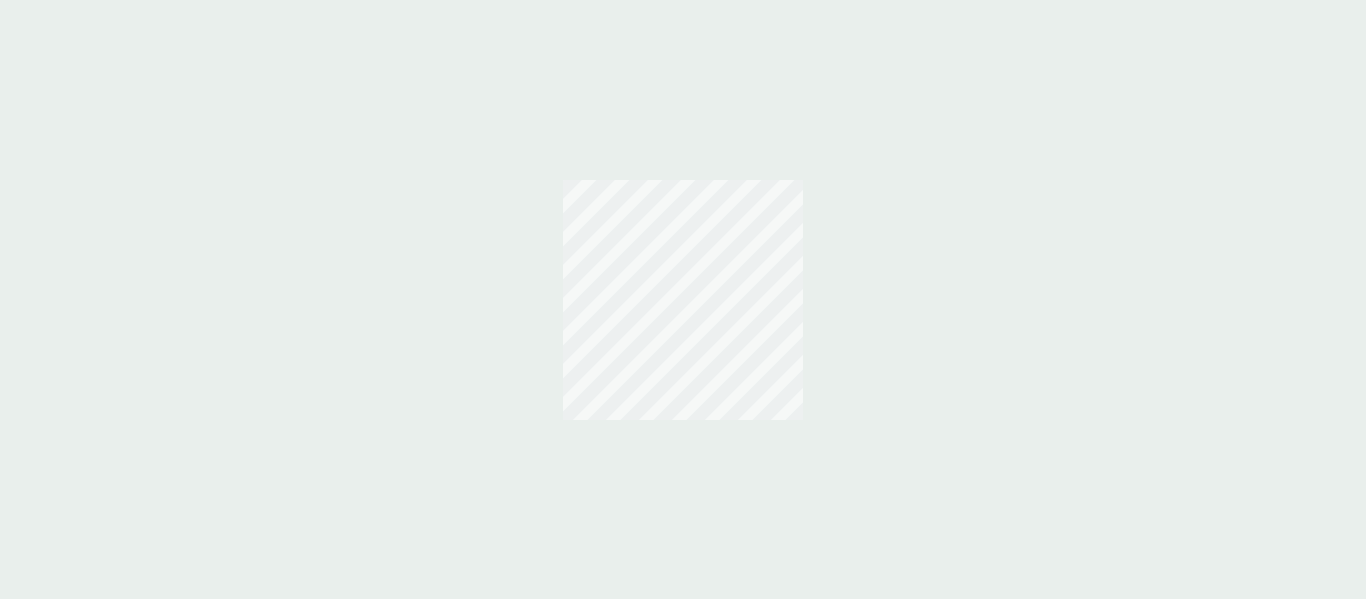 scroll, scrollTop: 0, scrollLeft: 0, axis: both 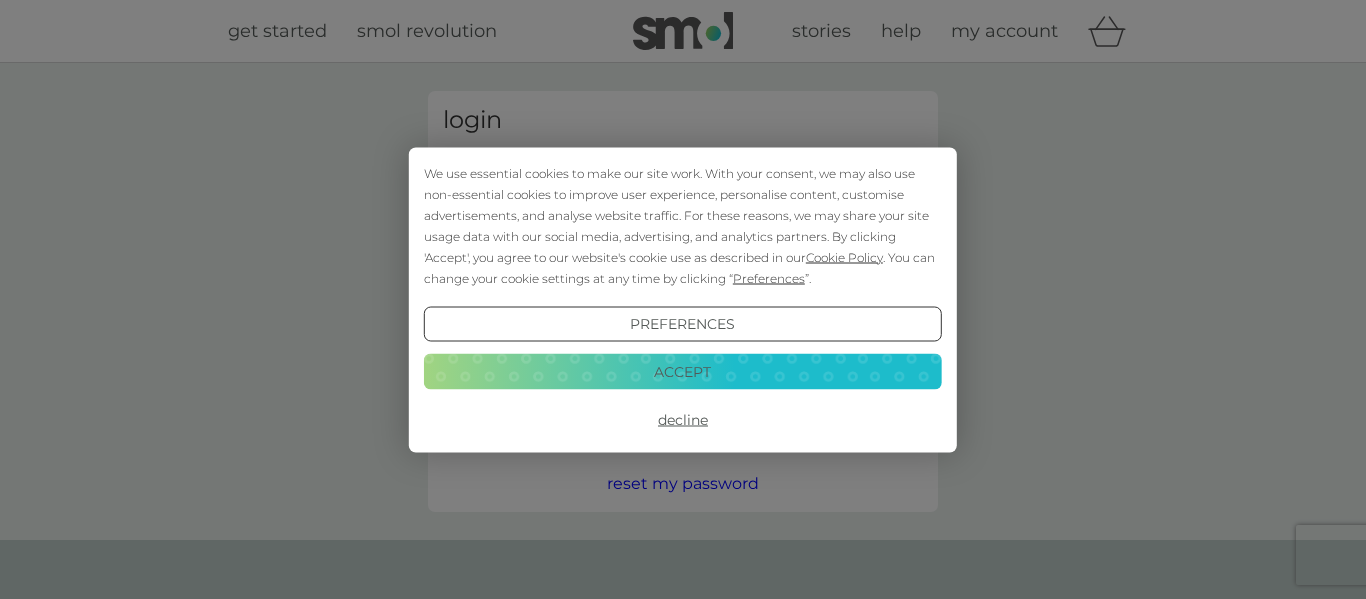 click on "Accept" at bounding box center [683, 372] 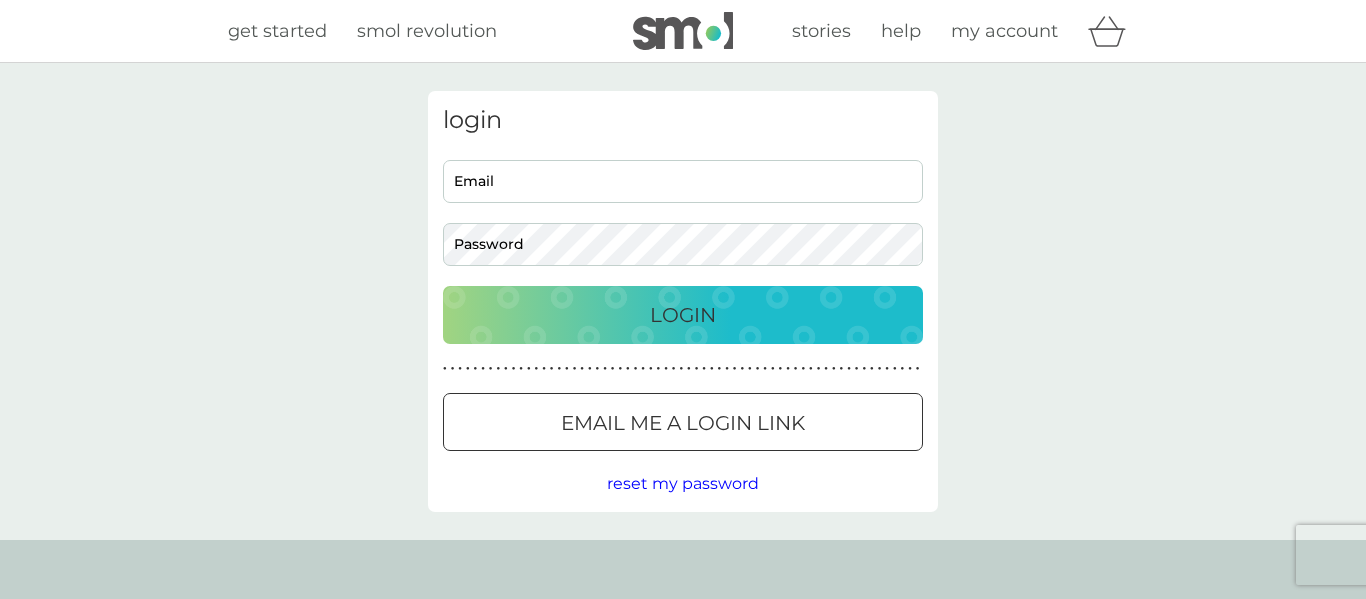 click on "Email" at bounding box center (683, 181) 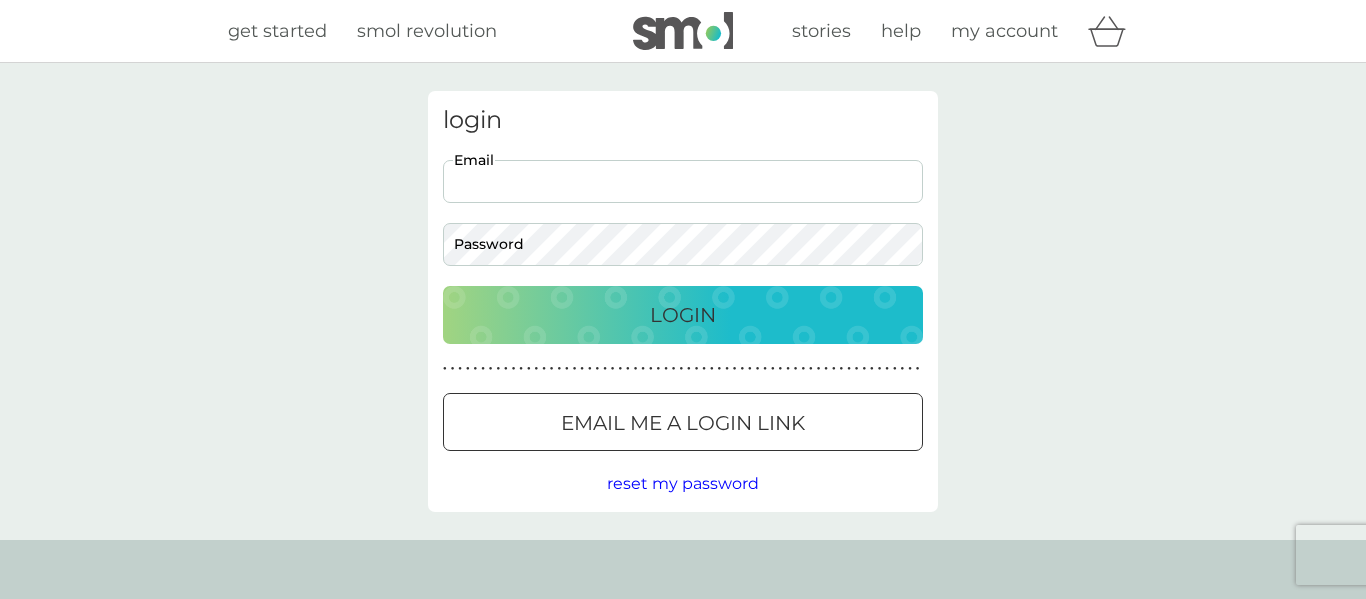 type on "[EMAIL]" 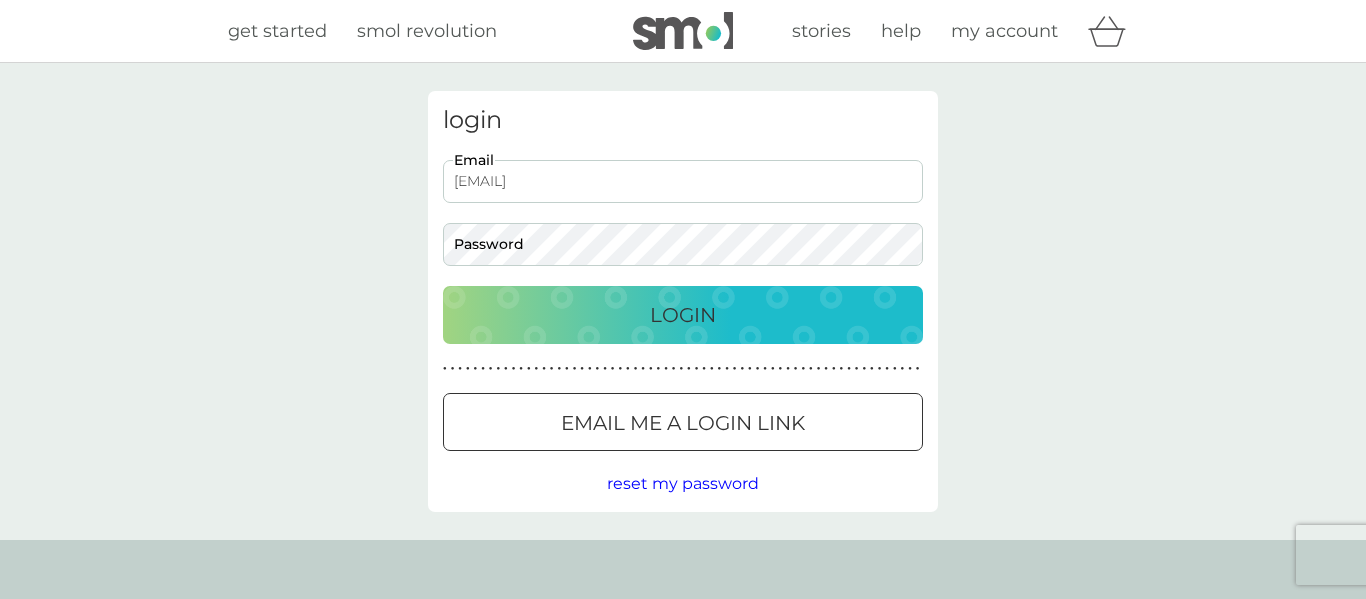 click on "Email me a login link" at bounding box center (683, 423) 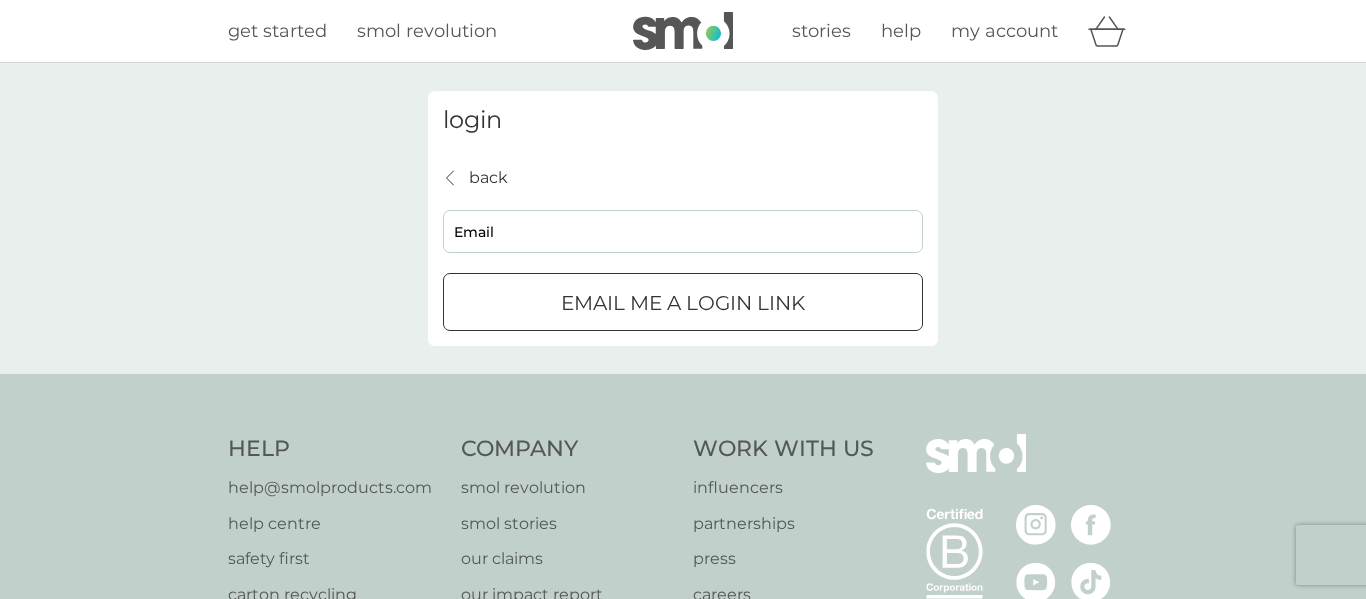 click on "Email me a login link" at bounding box center [683, 303] 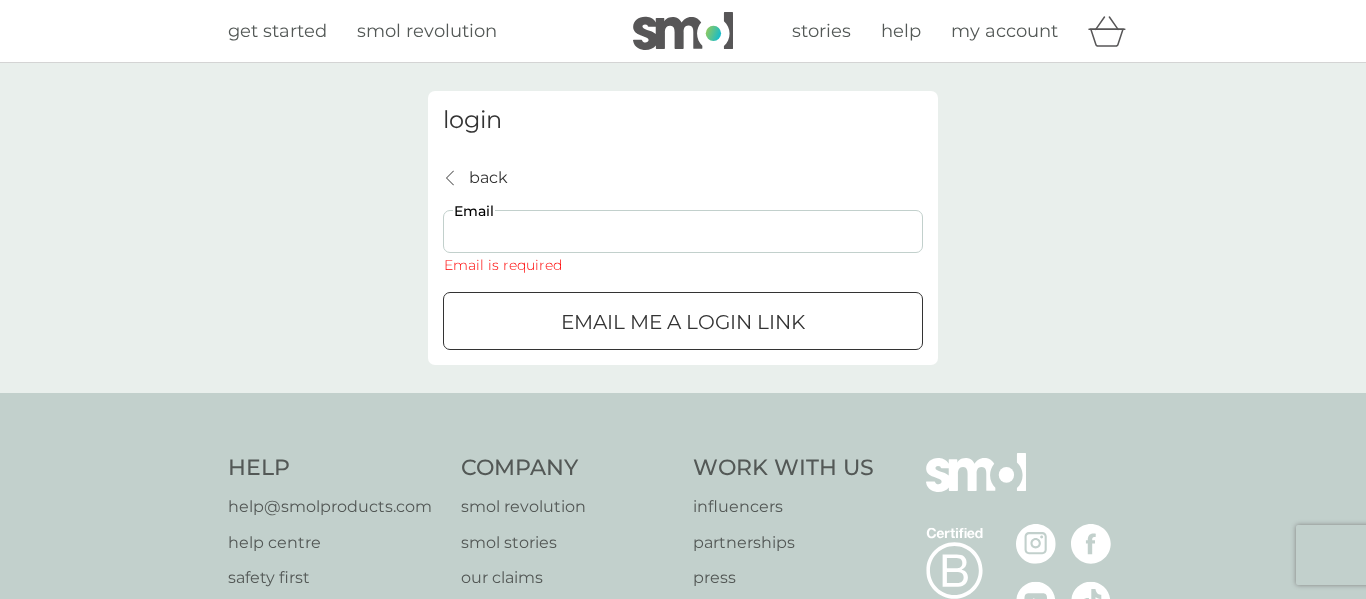 click on "Email" at bounding box center [683, 231] 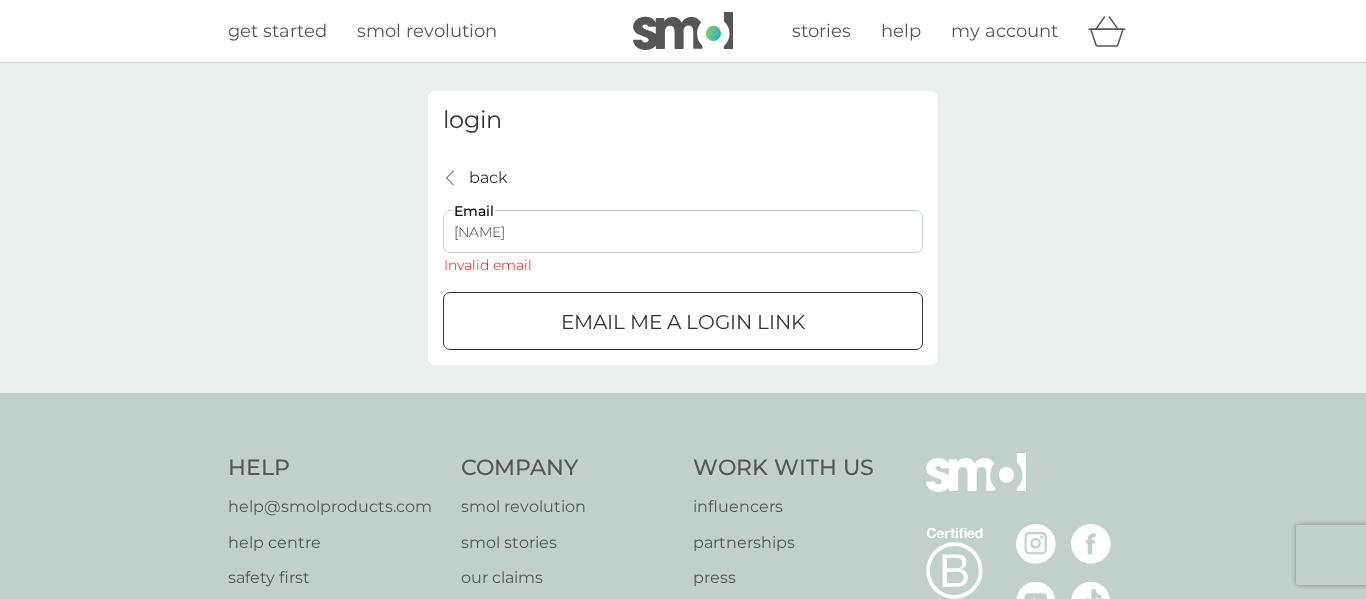 click on "Email me a login link" at bounding box center [683, 322] 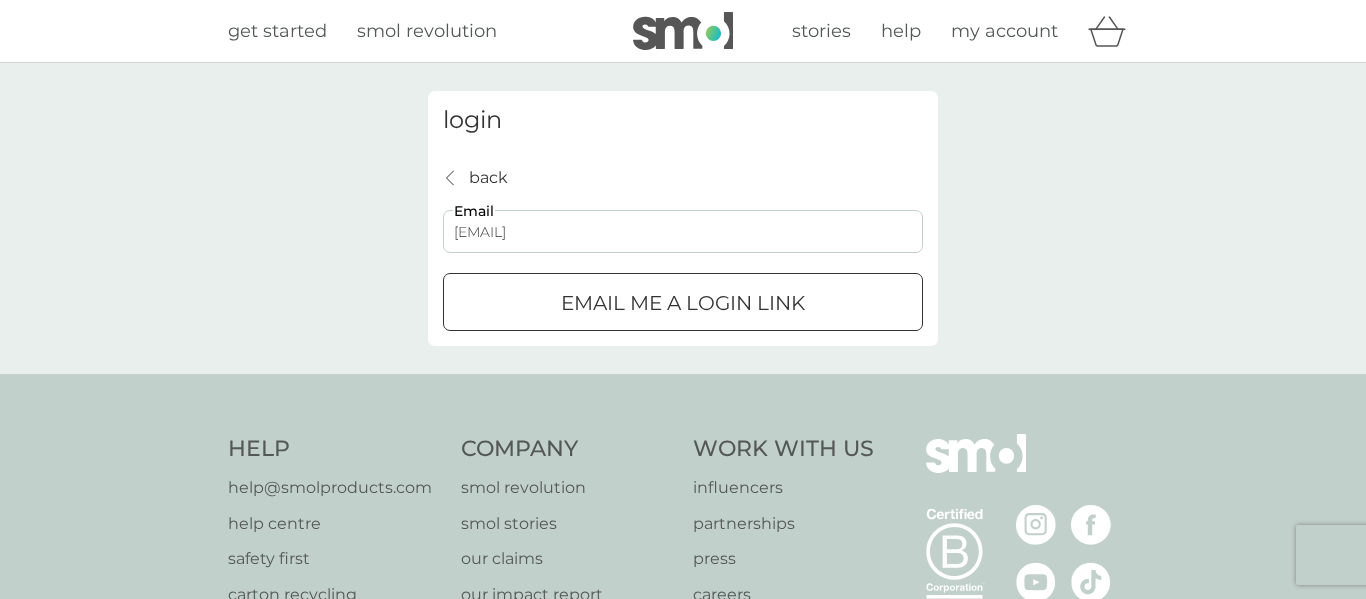 type on "[EMAIL]" 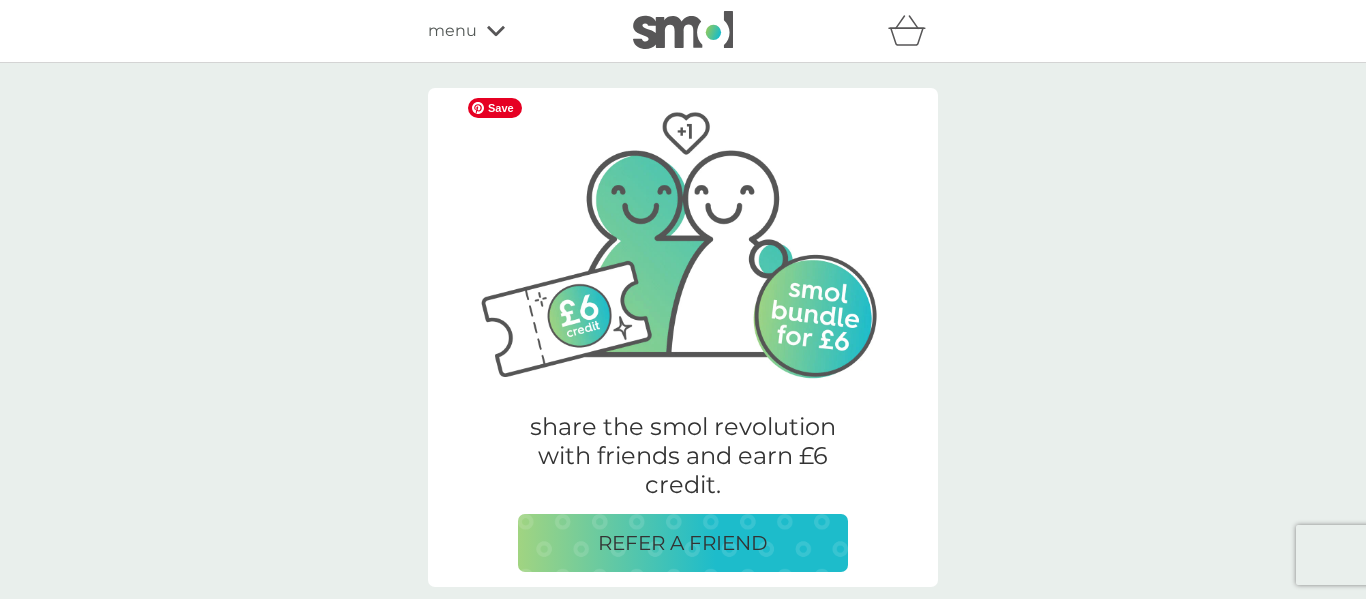 scroll, scrollTop: 1000, scrollLeft: 0, axis: vertical 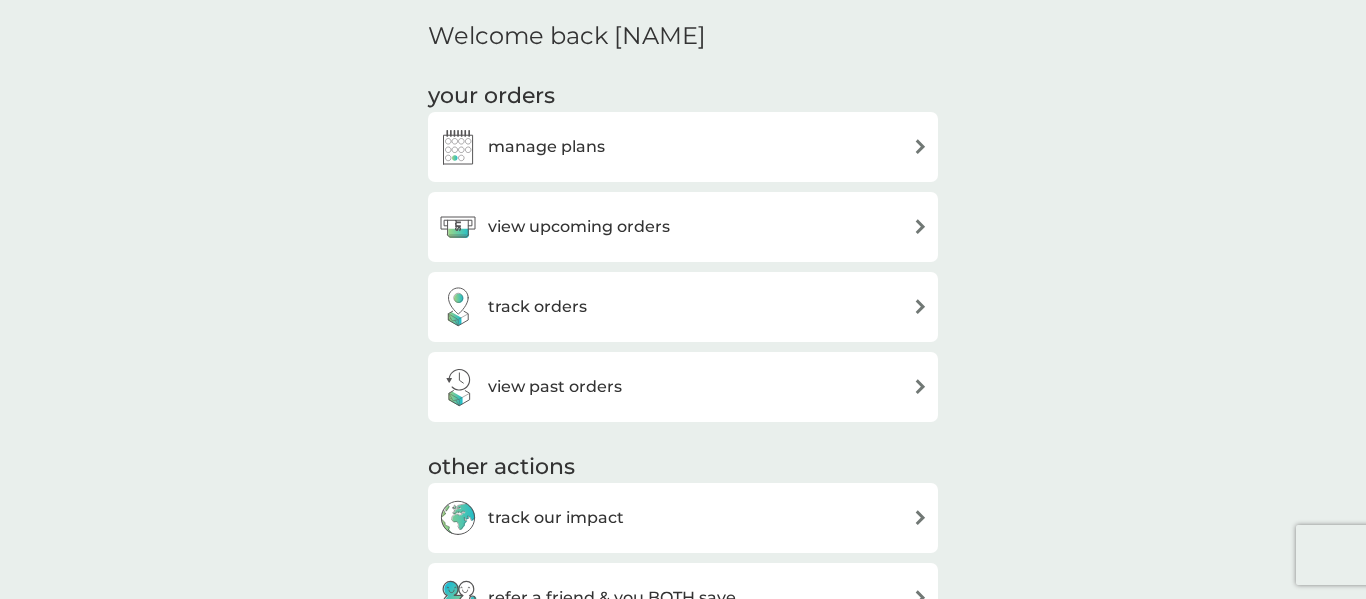 click on "view upcoming orders" at bounding box center [579, 227] 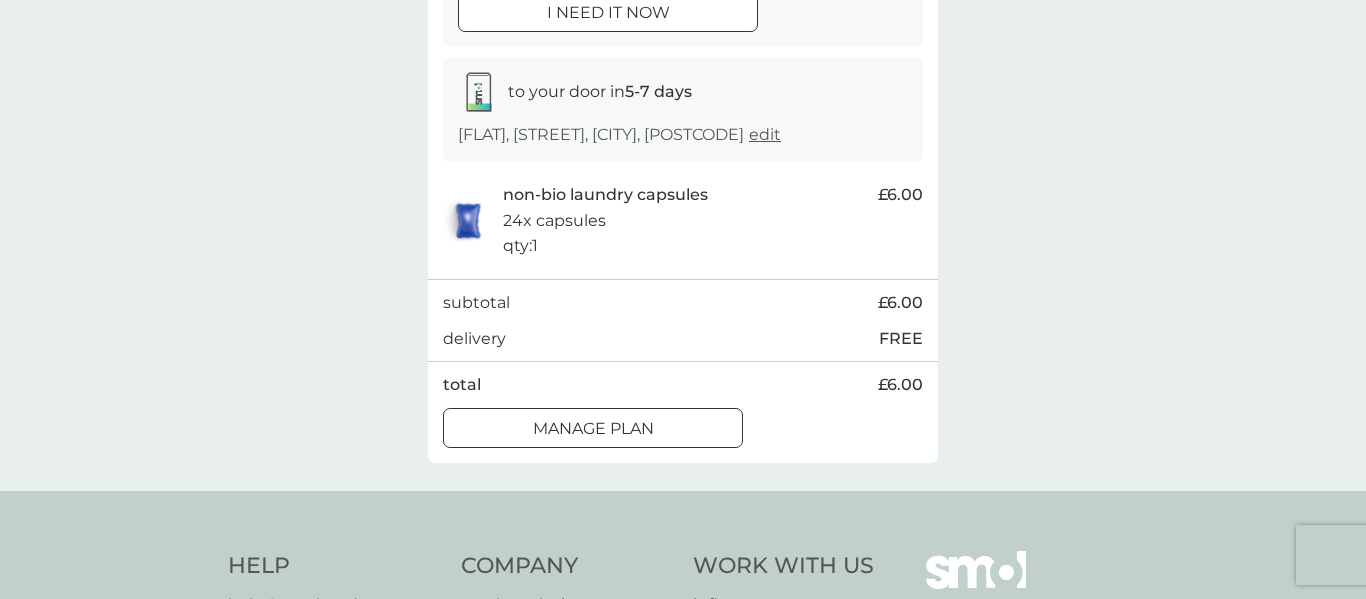 scroll, scrollTop: 286, scrollLeft: 0, axis: vertical 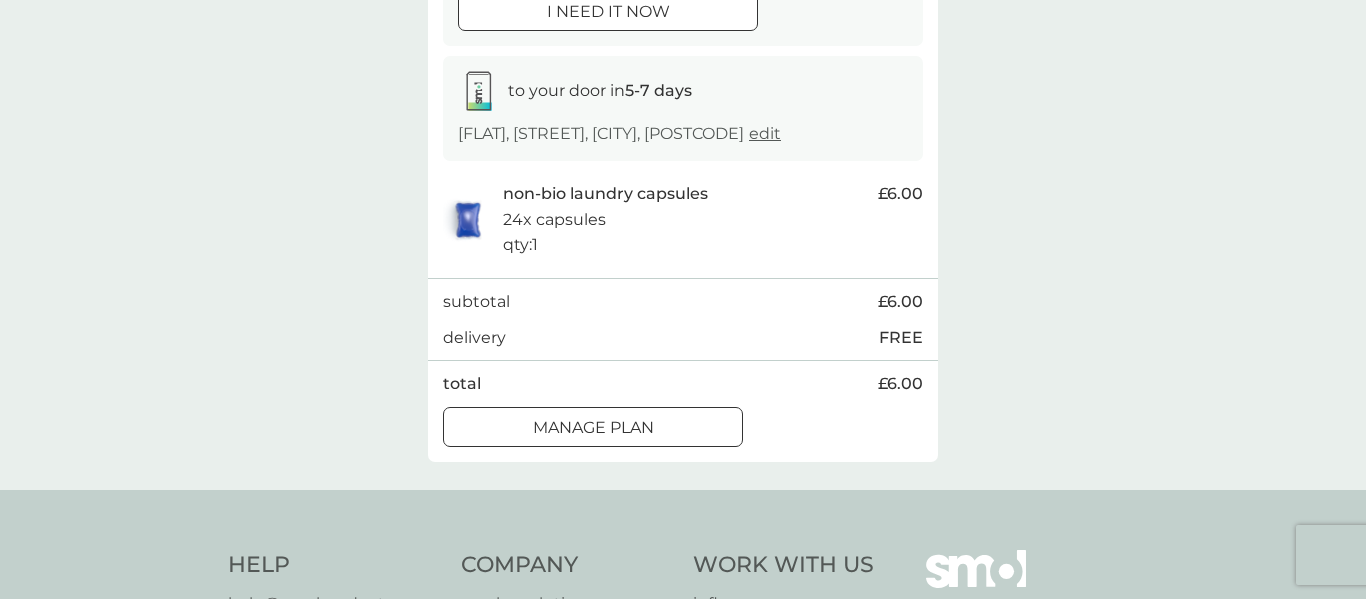 click at bounding box center [593, 427] 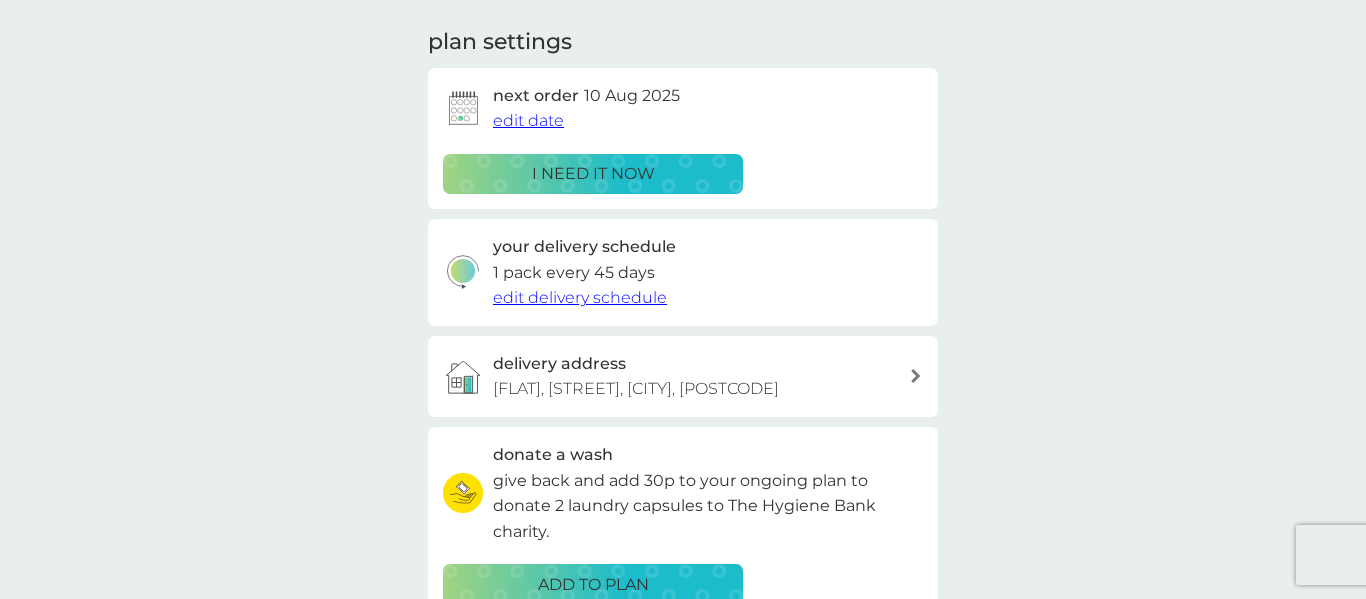 scroll, scrollTop: 252, scrollLeft: 0, axis: vertical 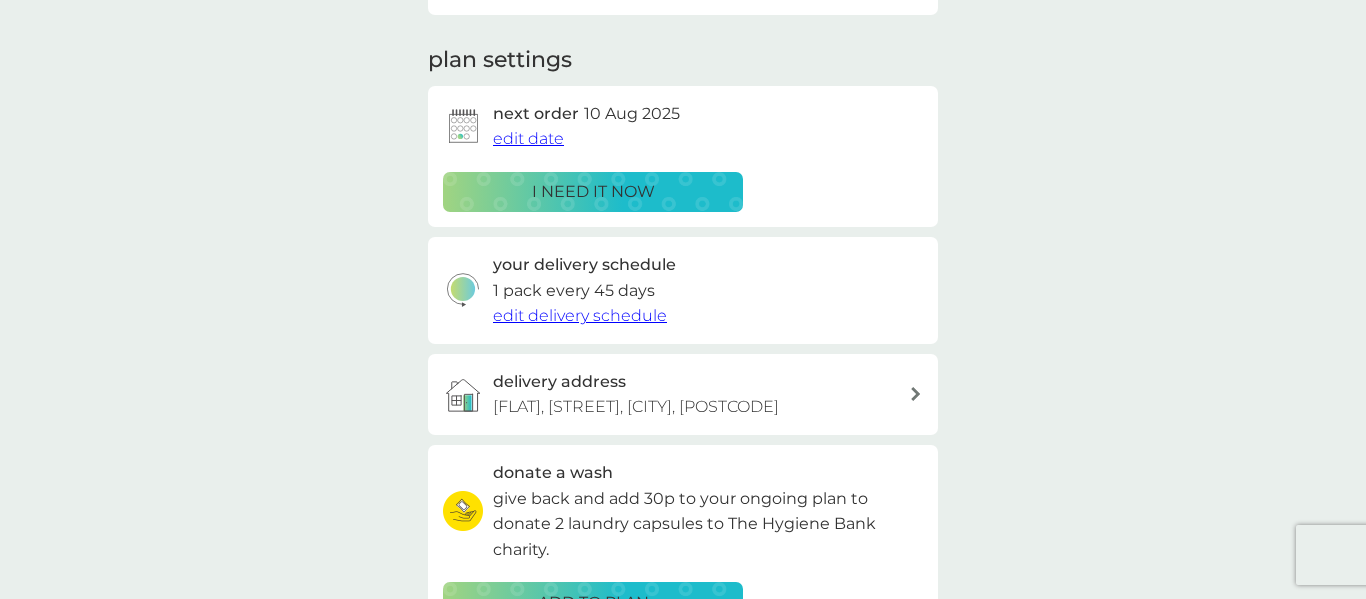 click on "edit date" at bounding box center [528, 138] 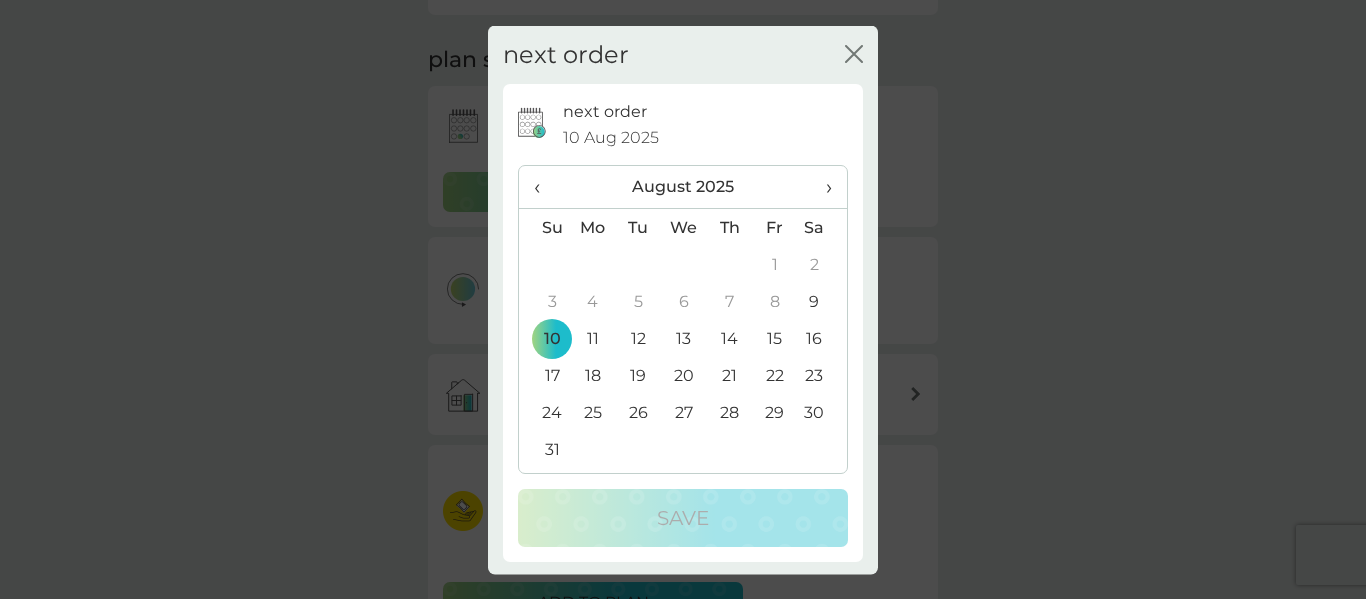 click on "›" at bounding box center (822, 187) 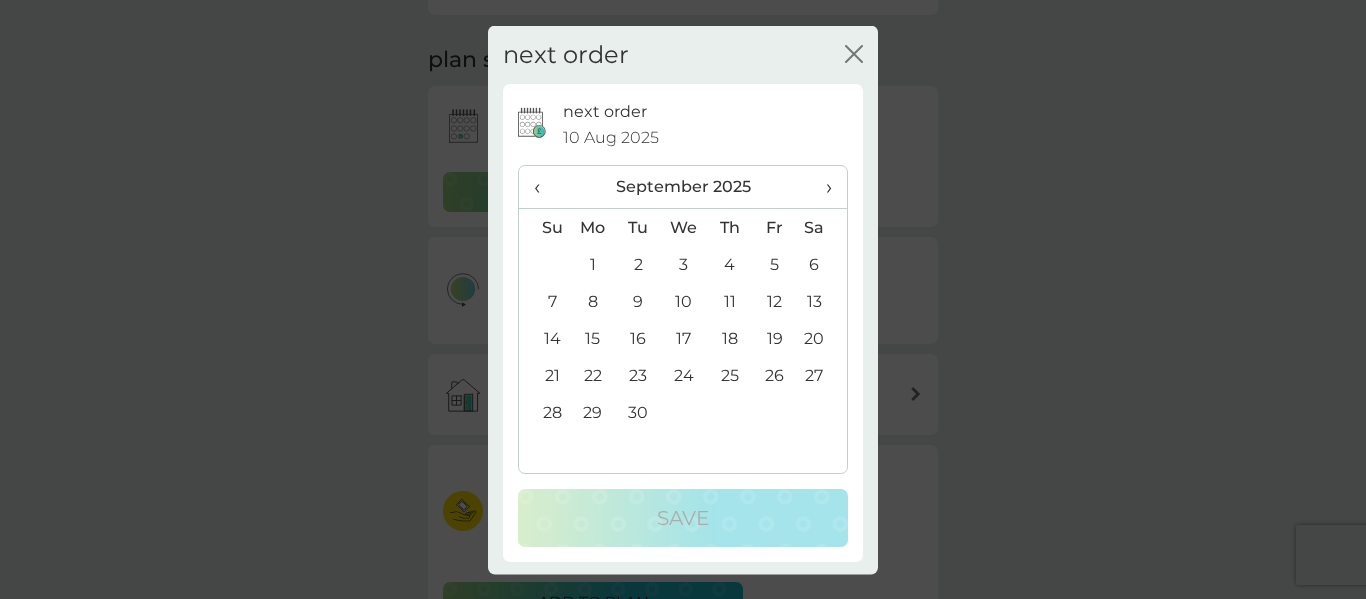 click on "7" at bounding box center [544, 301] 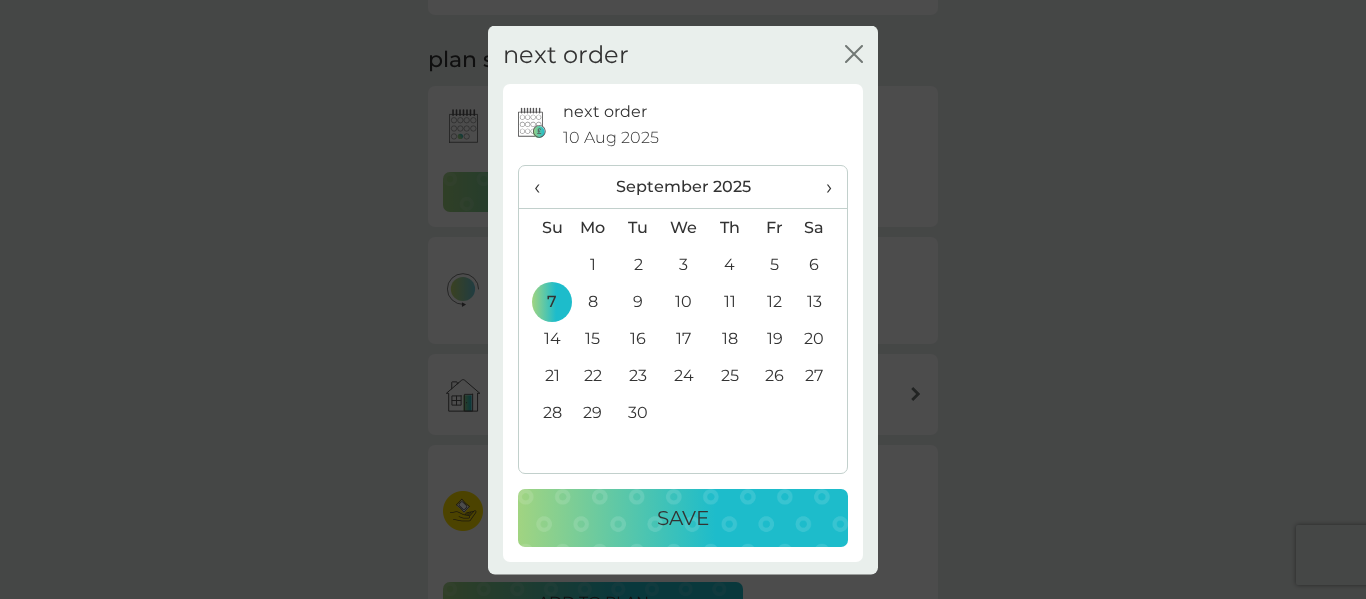 click on "8" at bounding box center (593, 301) 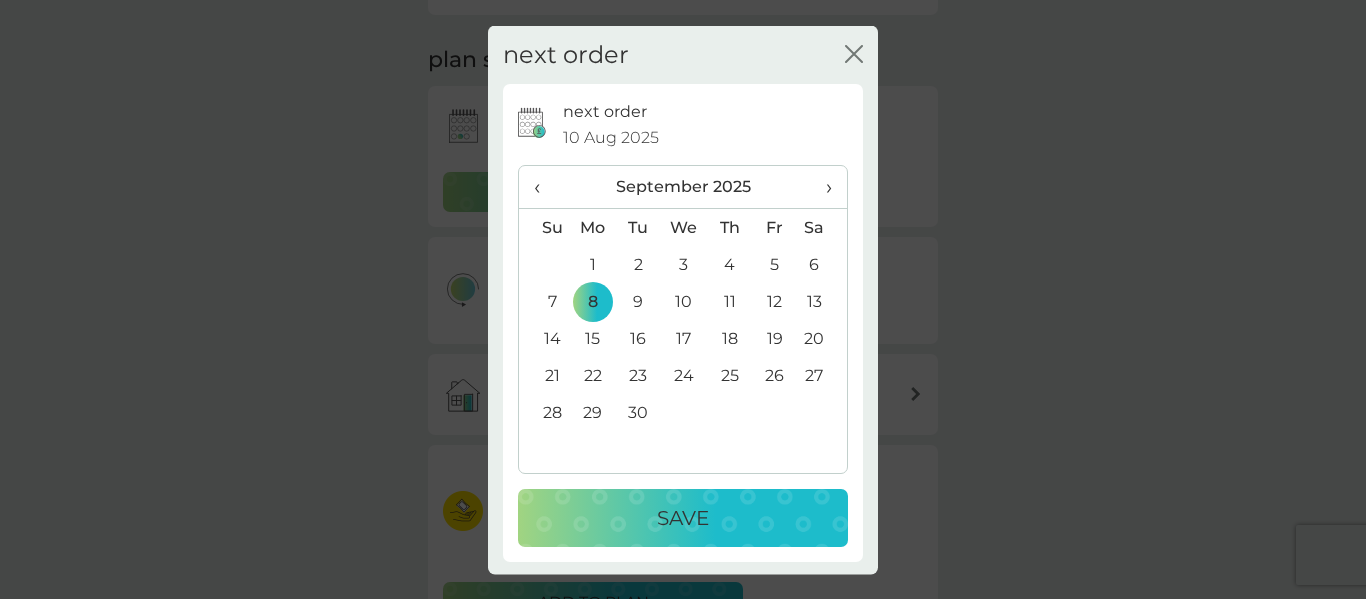 click on "Save" at bounding box center [683, 518] 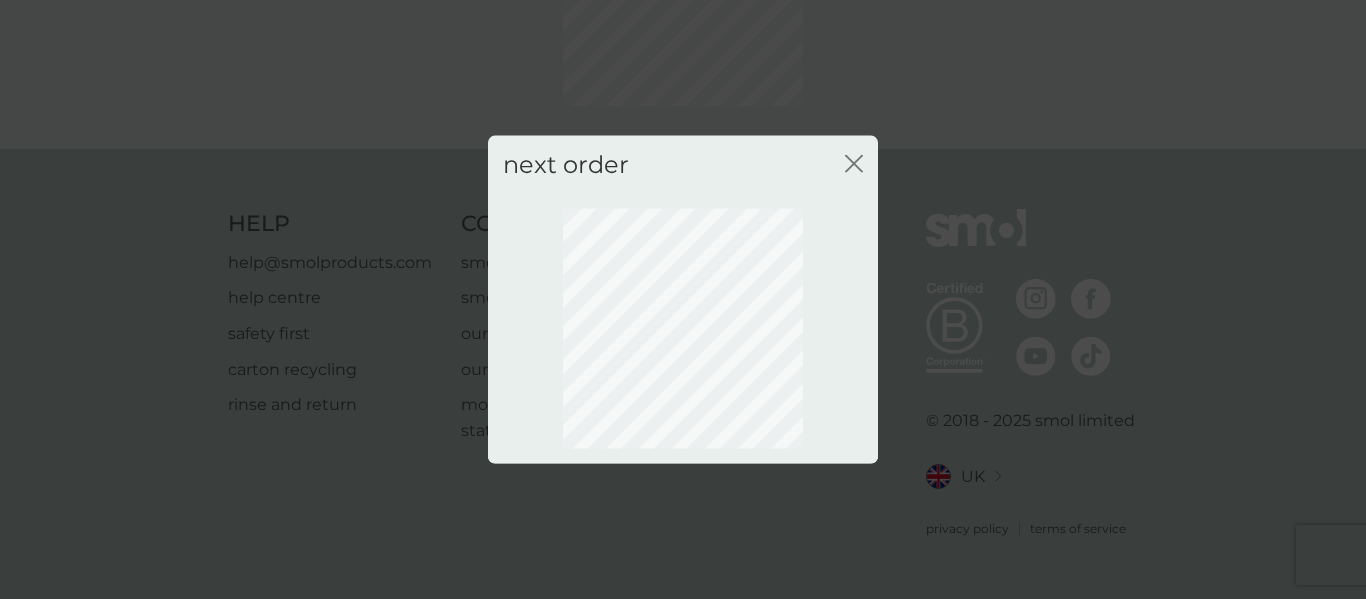 scroll, scrollTop: 240, scrollLeft: 0, axis: vertical 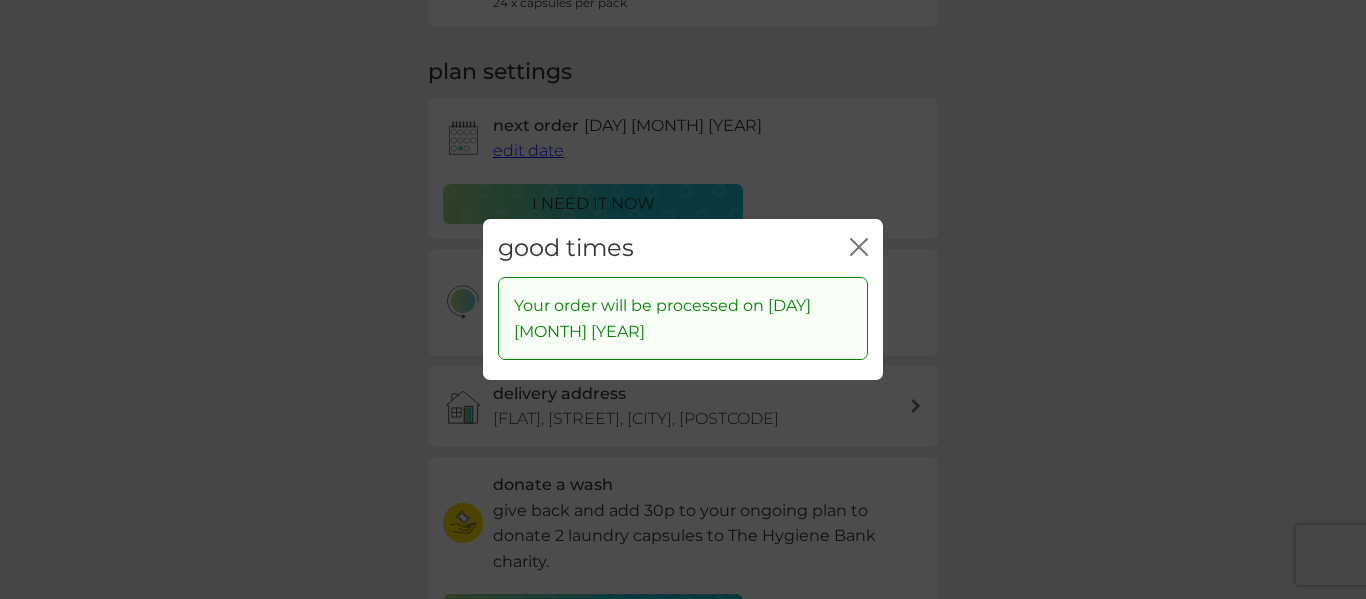 click on "close" 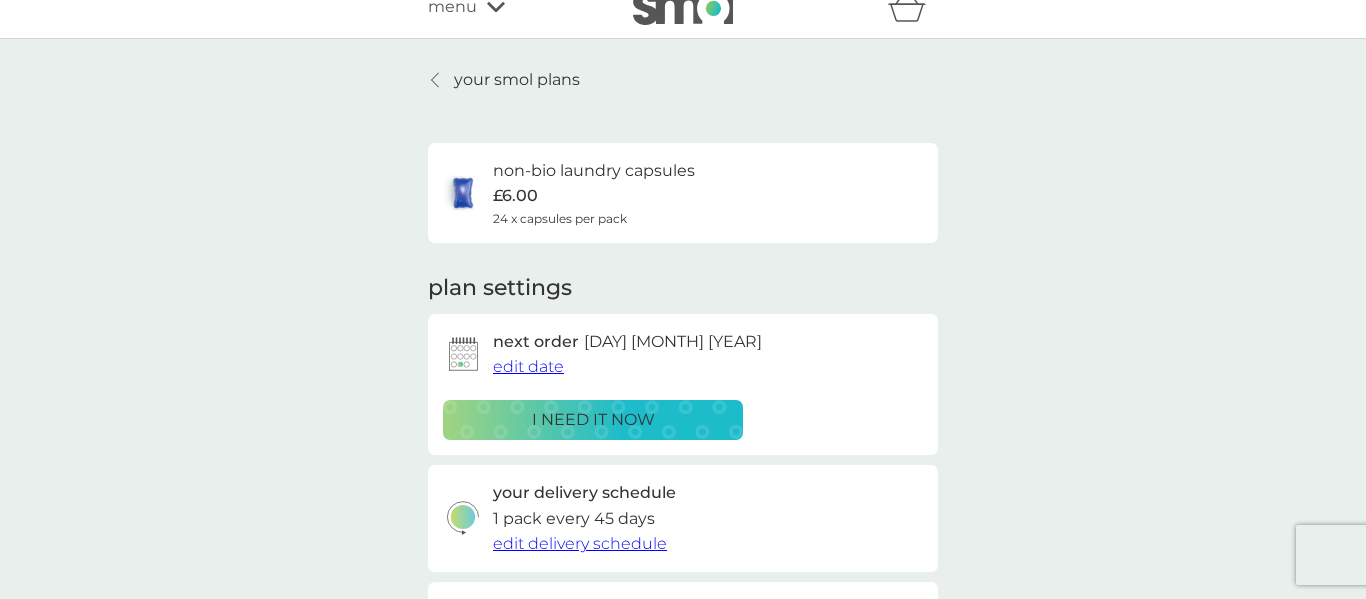 scroll, scrollTop: 0, scrollLeft: 0, axis: both 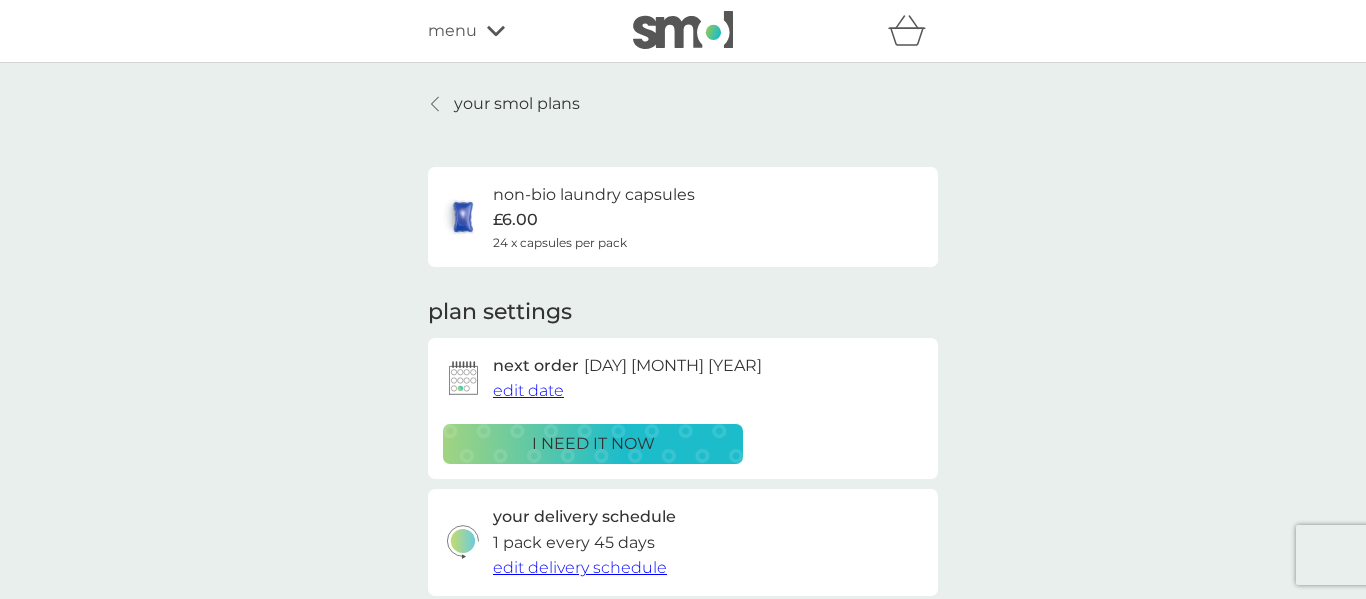 click 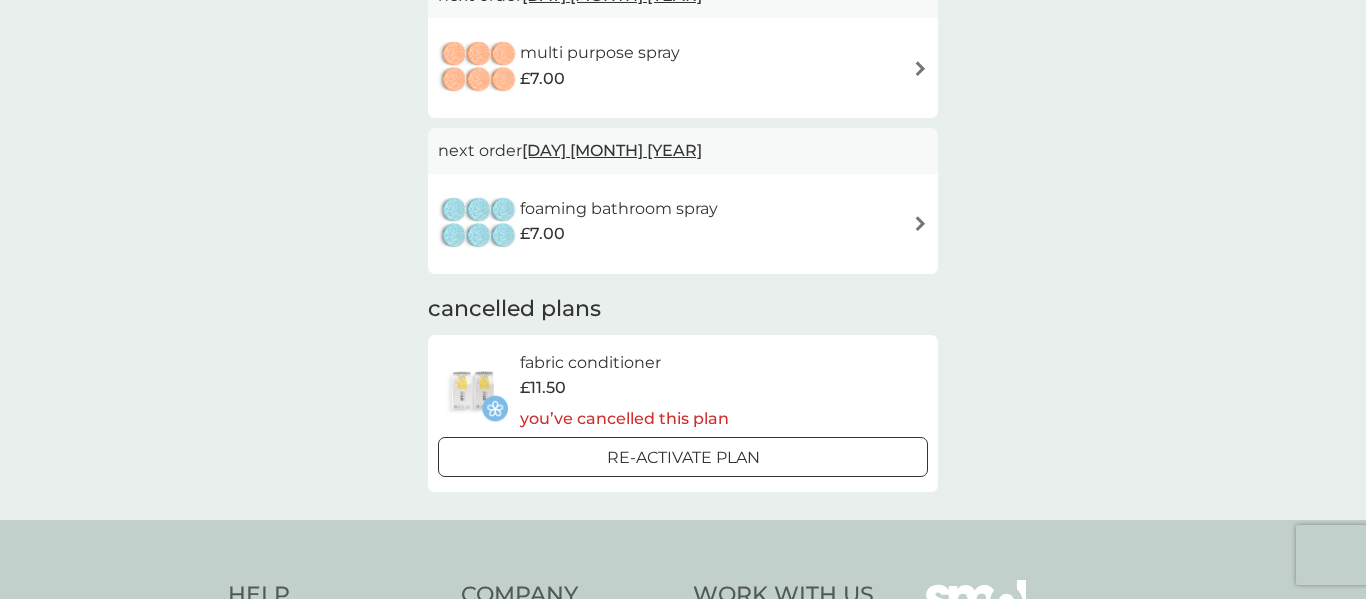 scroll, scrollTop: 531, scrollLeft: 0, axis: vertical 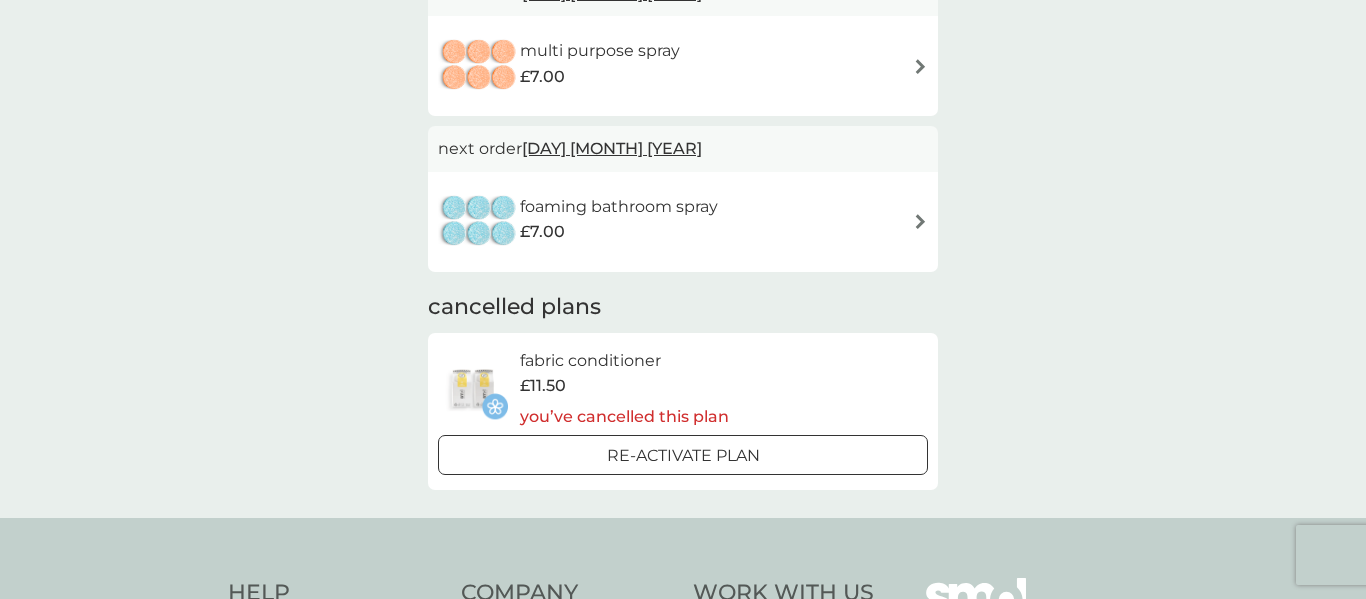 click at bounding box center (683, 455) 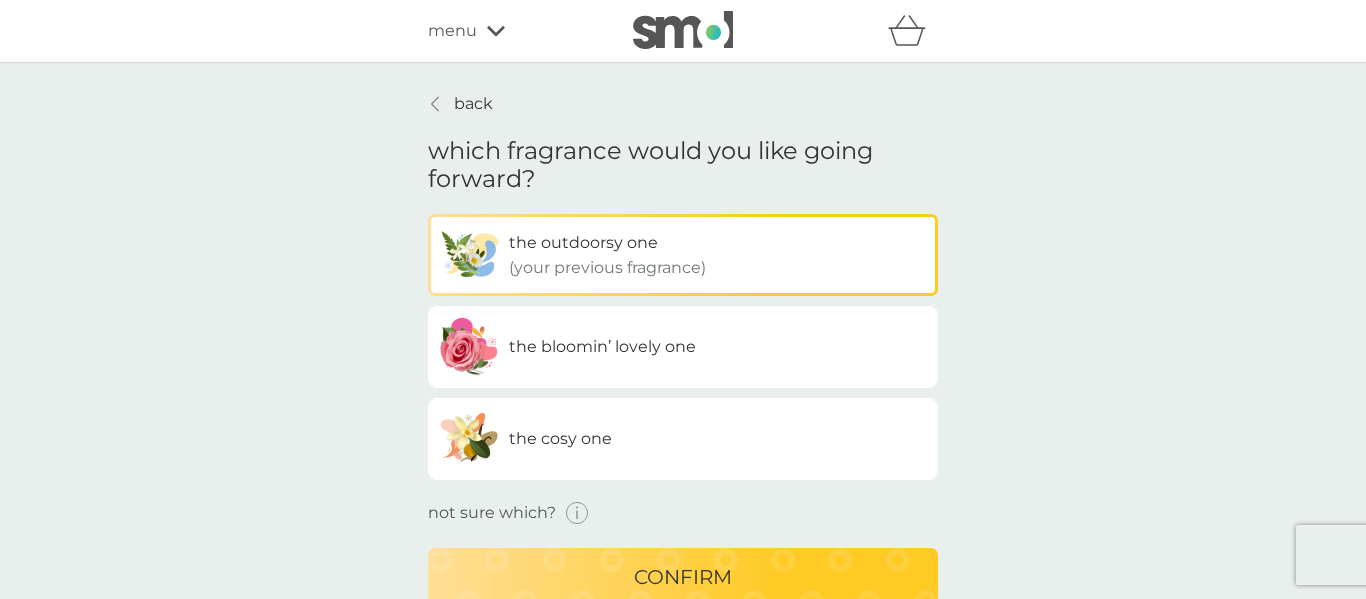 scroll, scrollTop: 38, scrollLeft: 0, axis: vertical 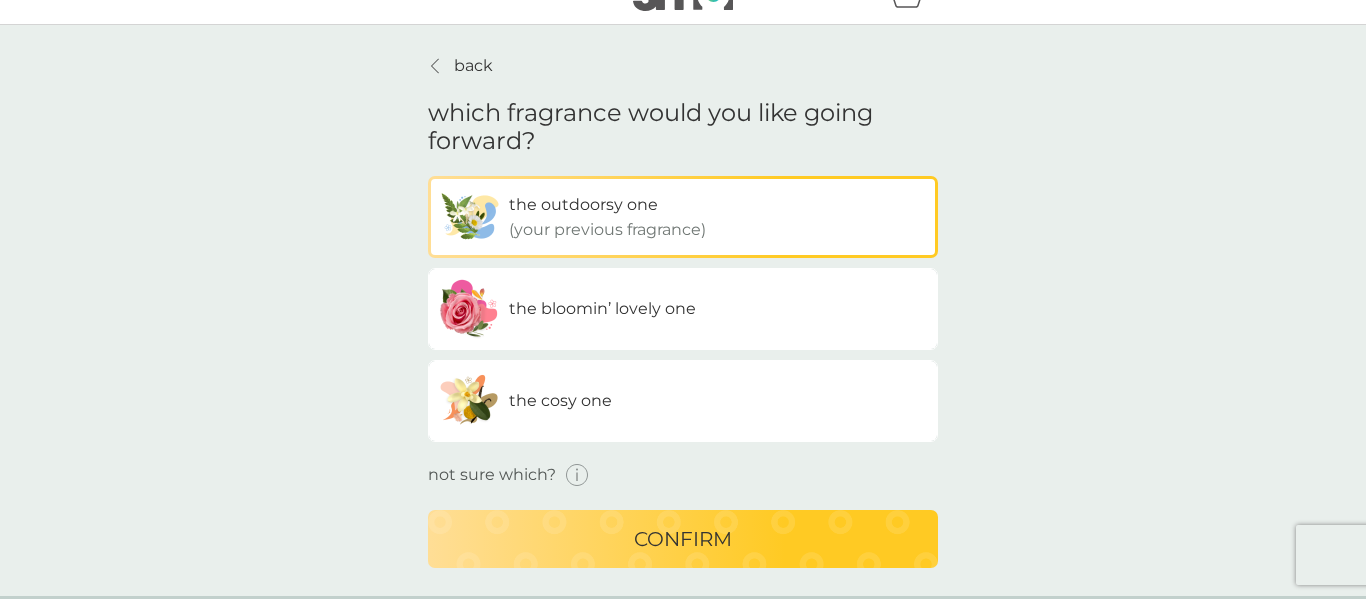 click on "the cosy one" at bounding box center [683, 401] 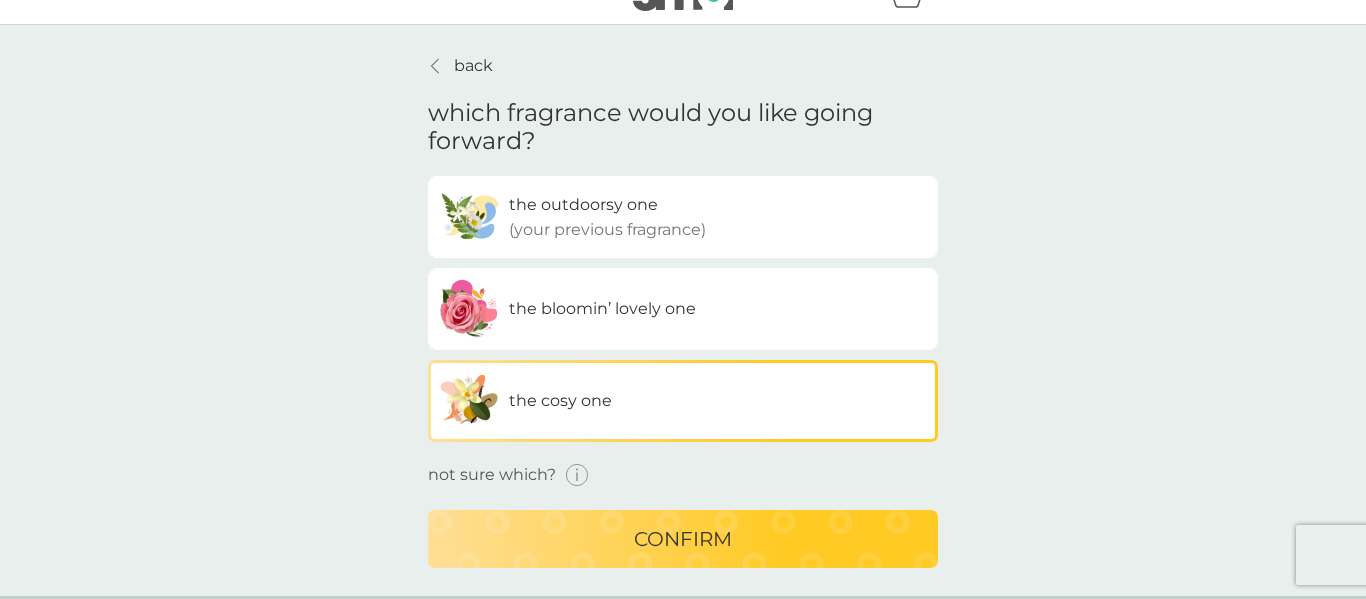 click on "confirm" at bounding box center (683, 539) 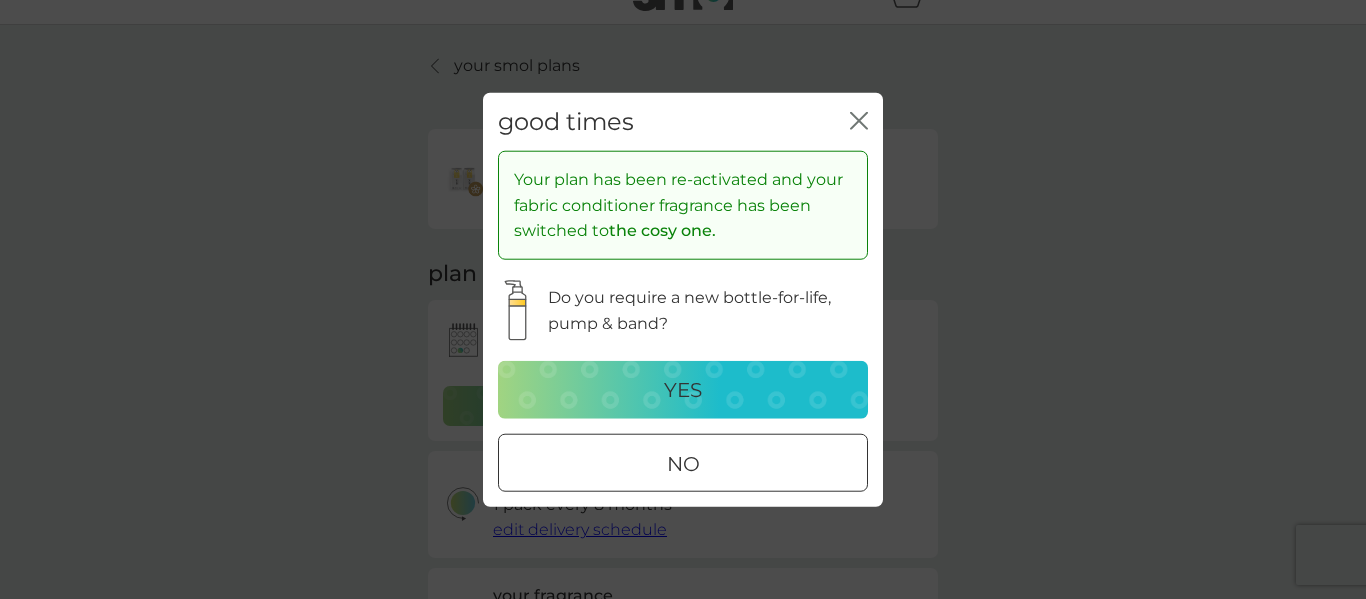 scroll, scrollTop: 68, scrollLeft: 0, axis: vertical 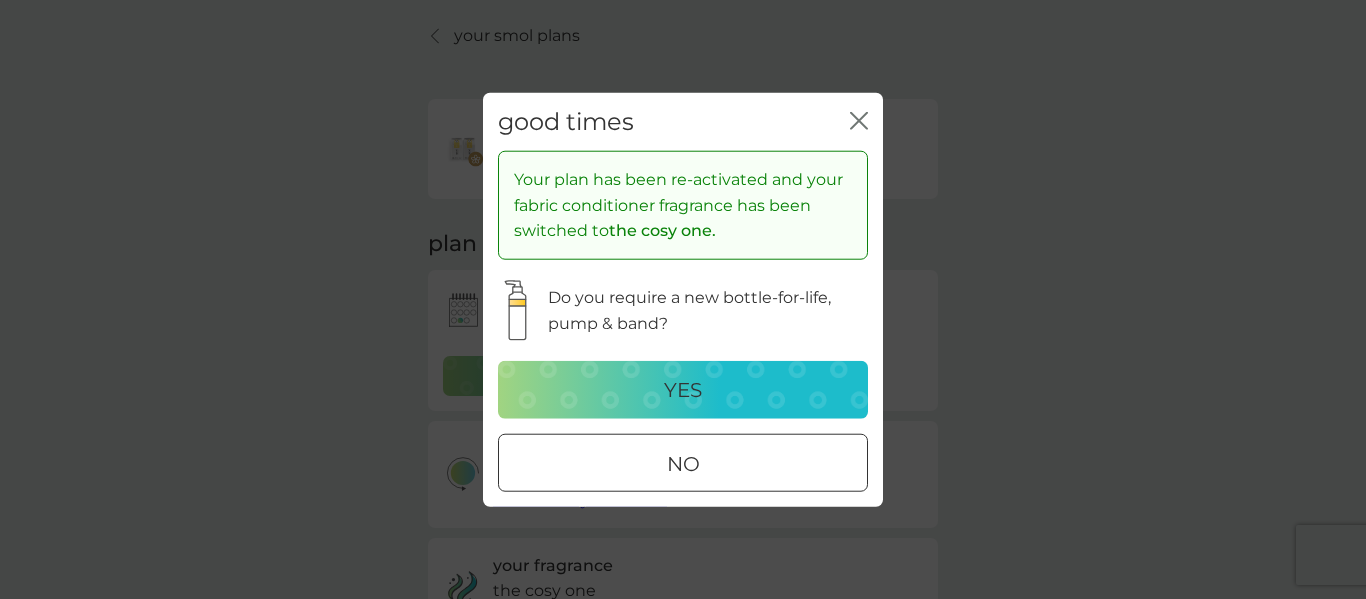 click on "yes" at bounding box center [683, 390] 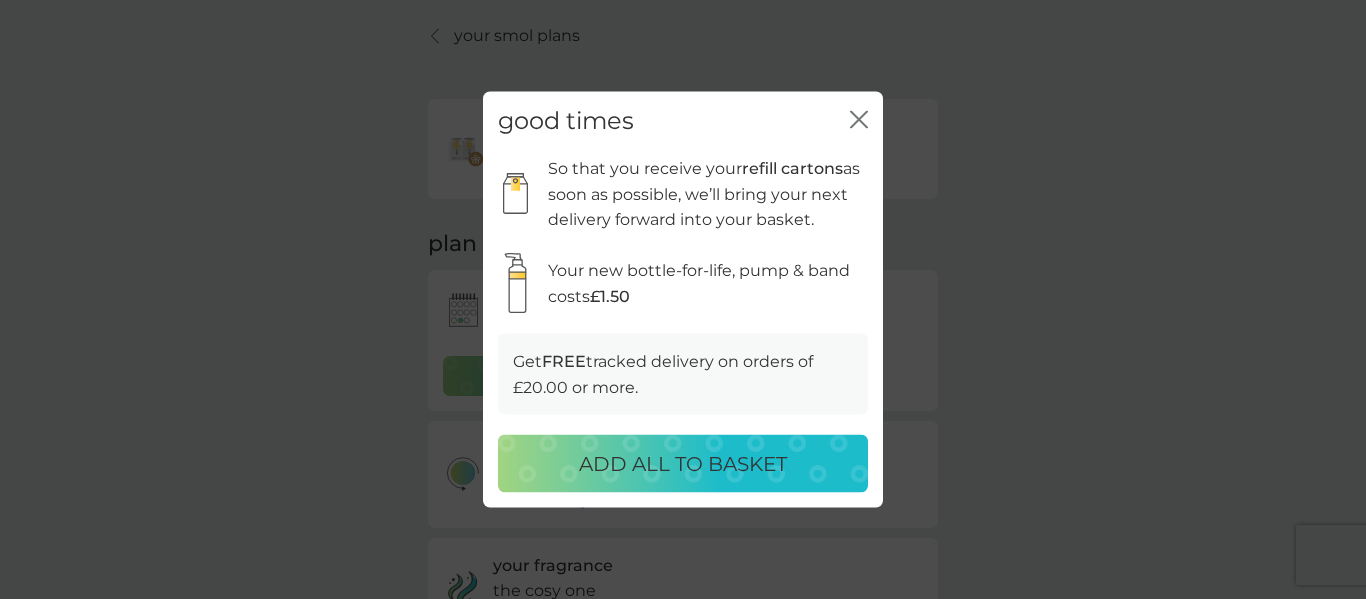 click on "ADD ALL TO BASKET" at bounding box center [683, 464] 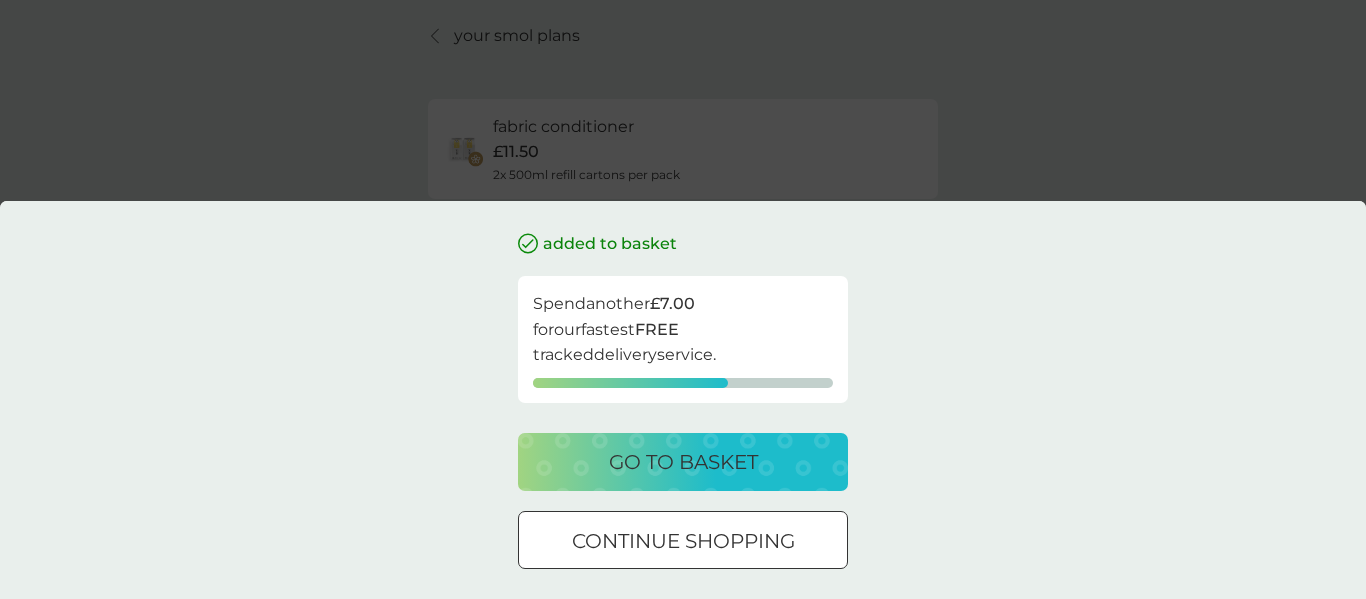 click at bounding box center [683, 541] 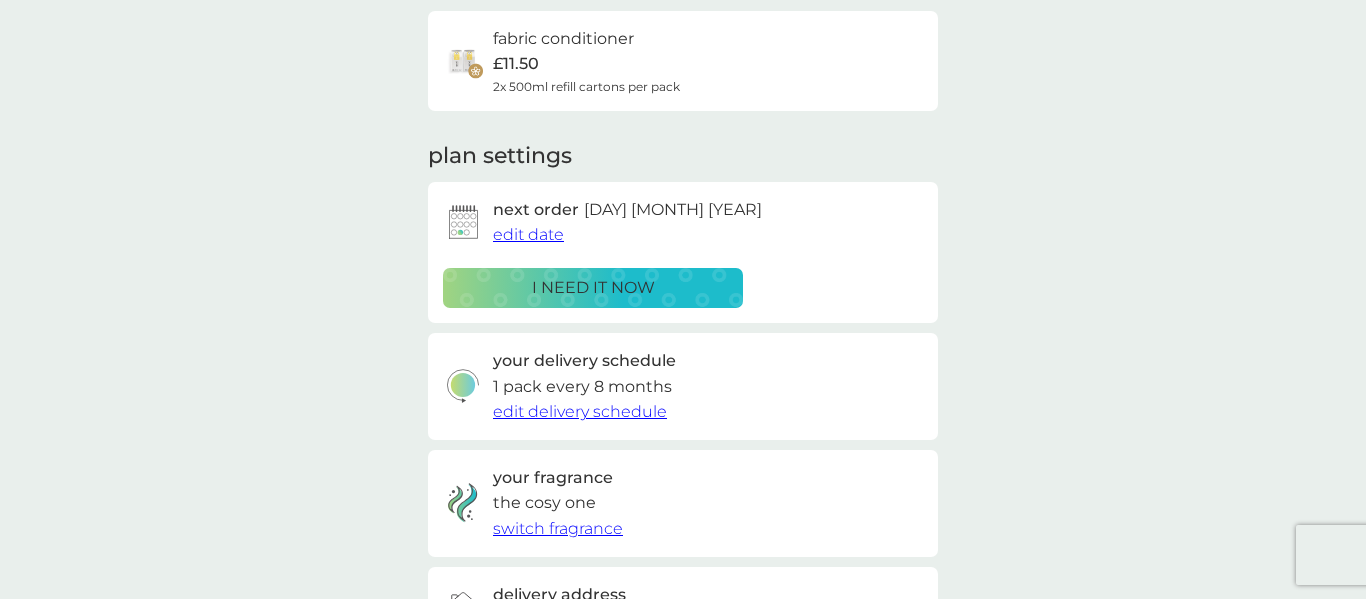 scroll, scrollTop: 154, scrollLeft: 0, axis: vertical 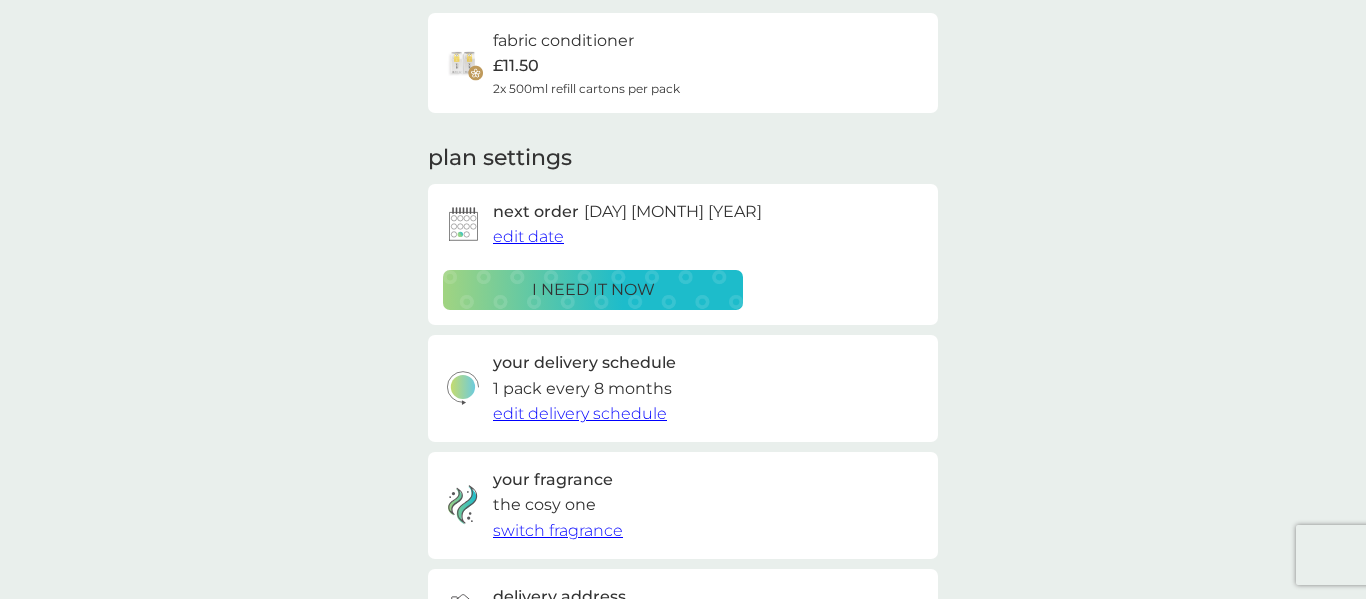 click on "edit date" at bounding box center (528, 236) 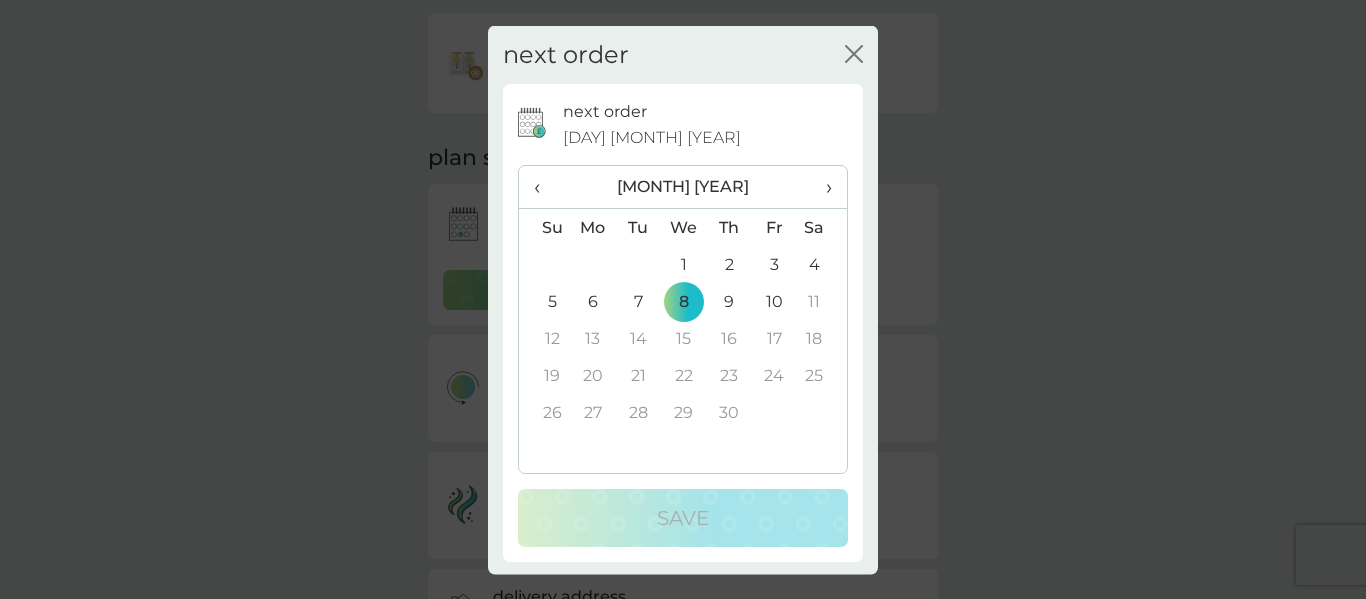click on "‹" at bounding box center [544, 187] 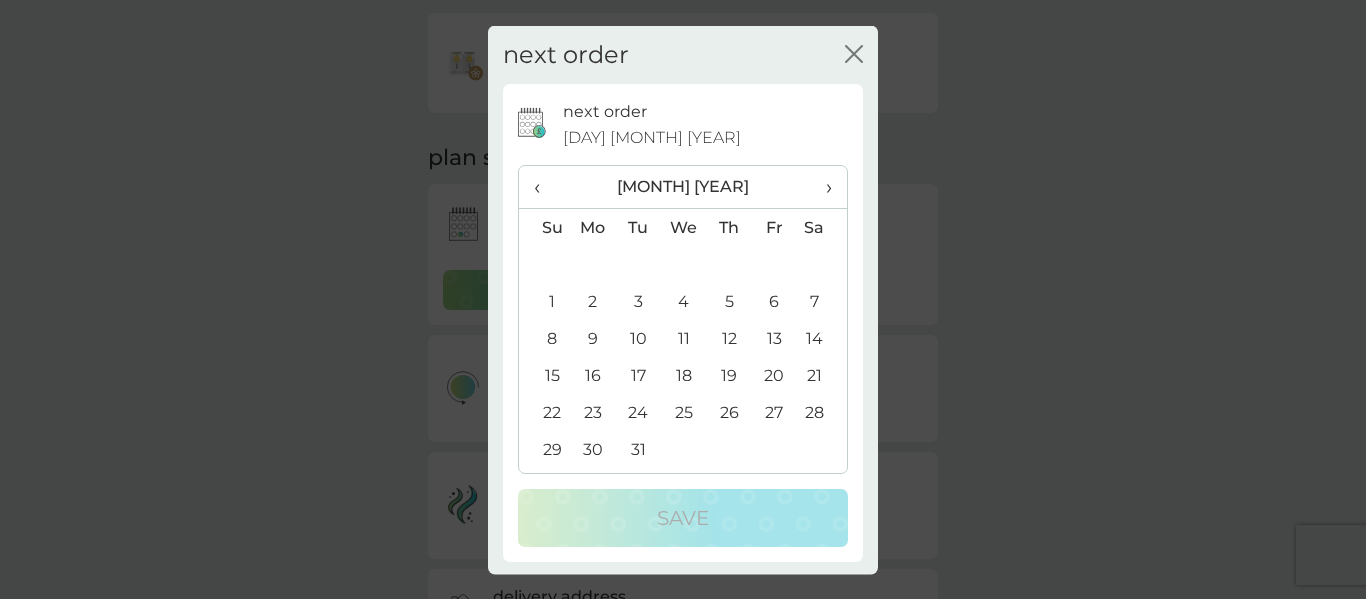 click on "‹" at bounding box center (544, 187) 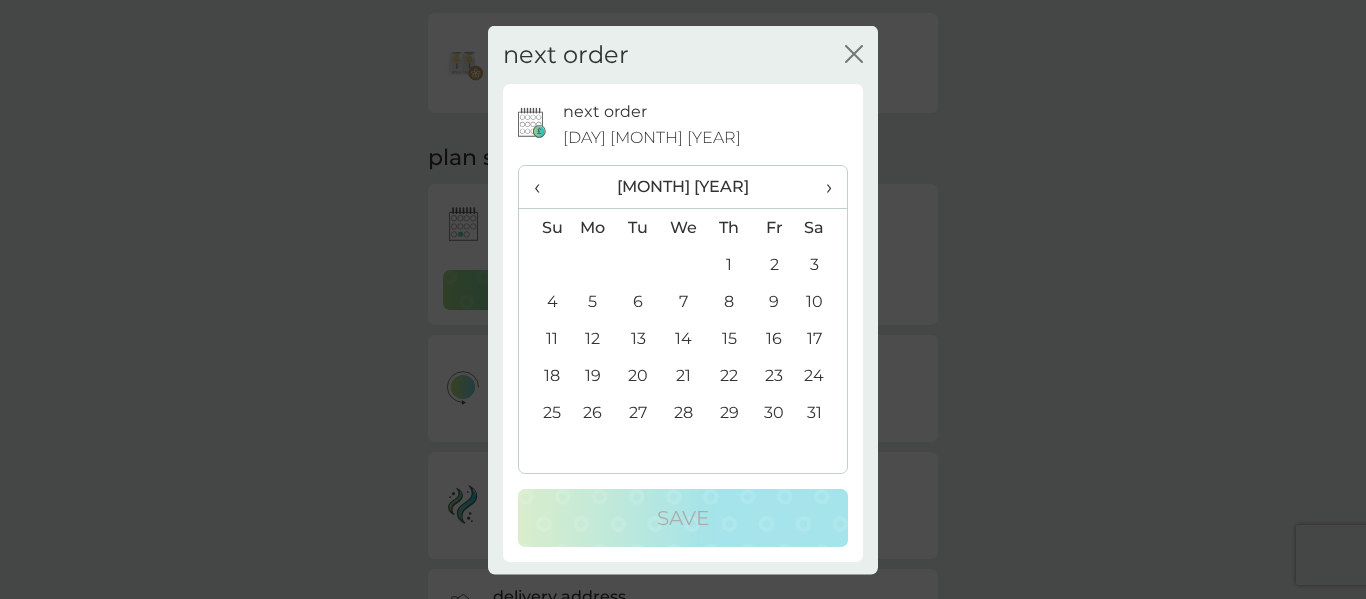 click on "‹" at bounding box center (544, 187) 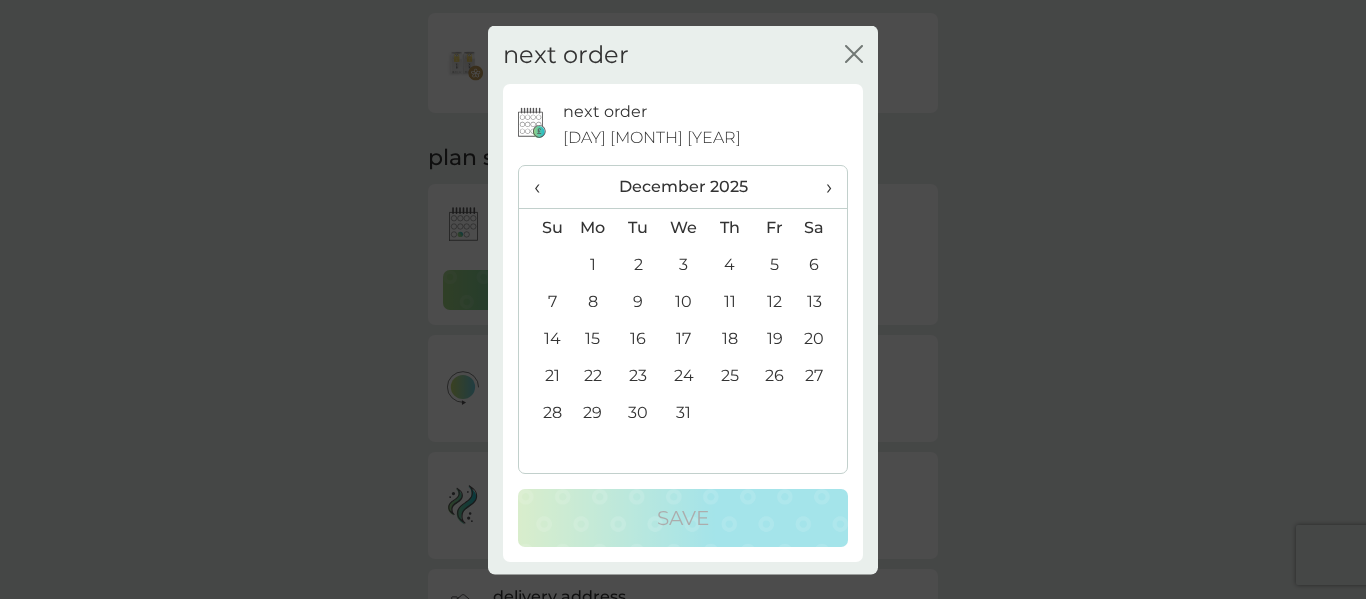 click on "‹" at bounding box center [544, 187] 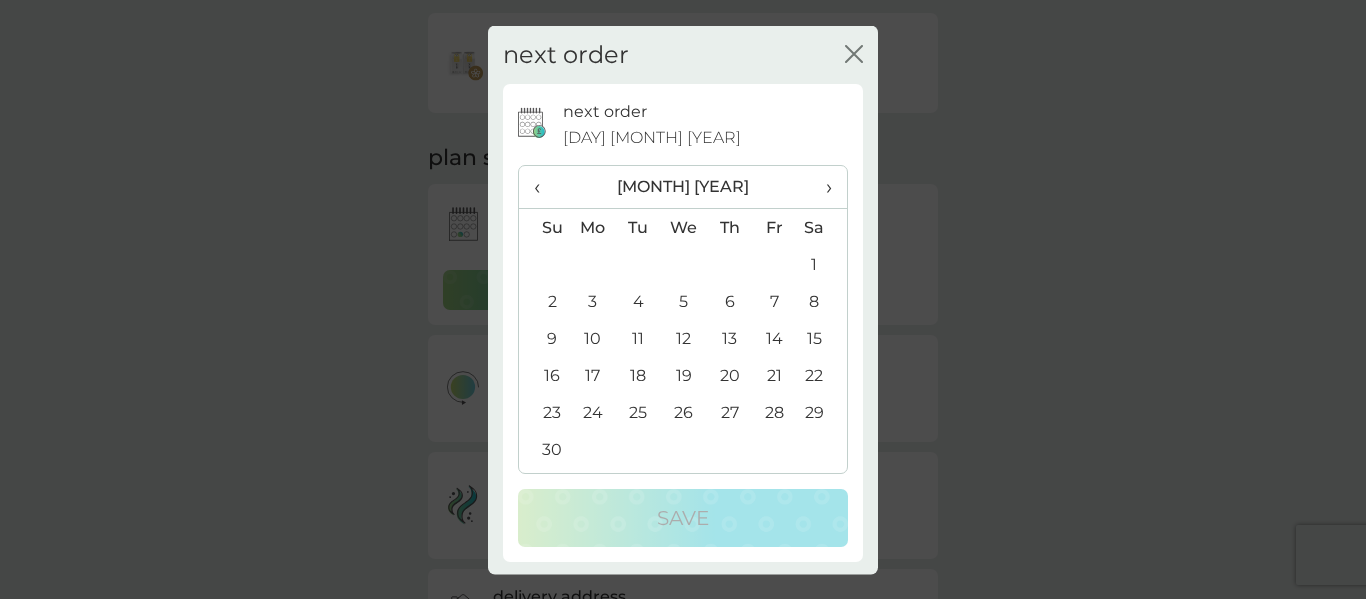 click on "‹" at bounding box center [544, 187] 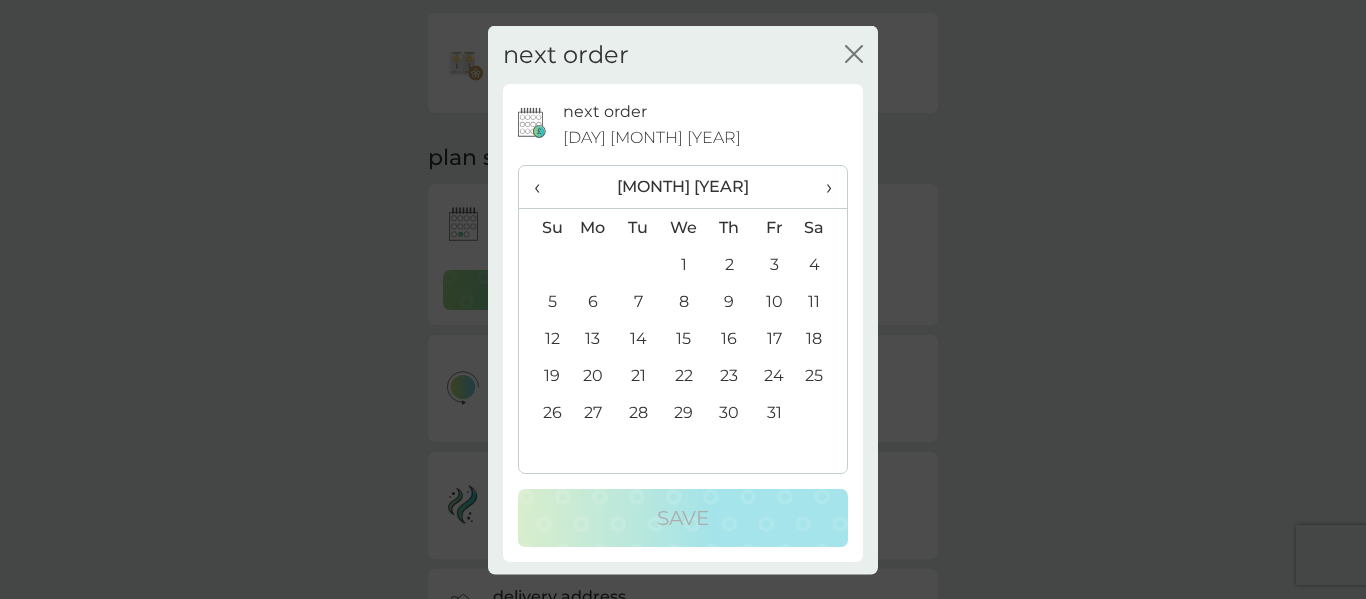 click on "‹" at bounding box center [544, 187] 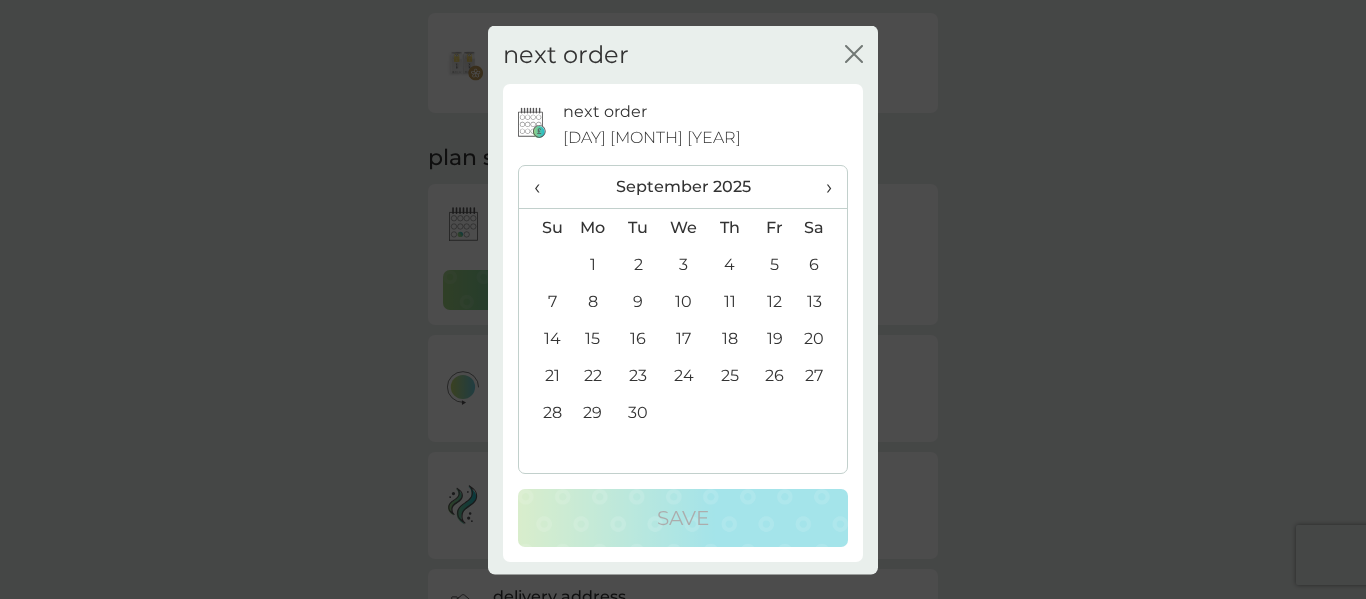 click on "8" at bounding box center (593, 301) 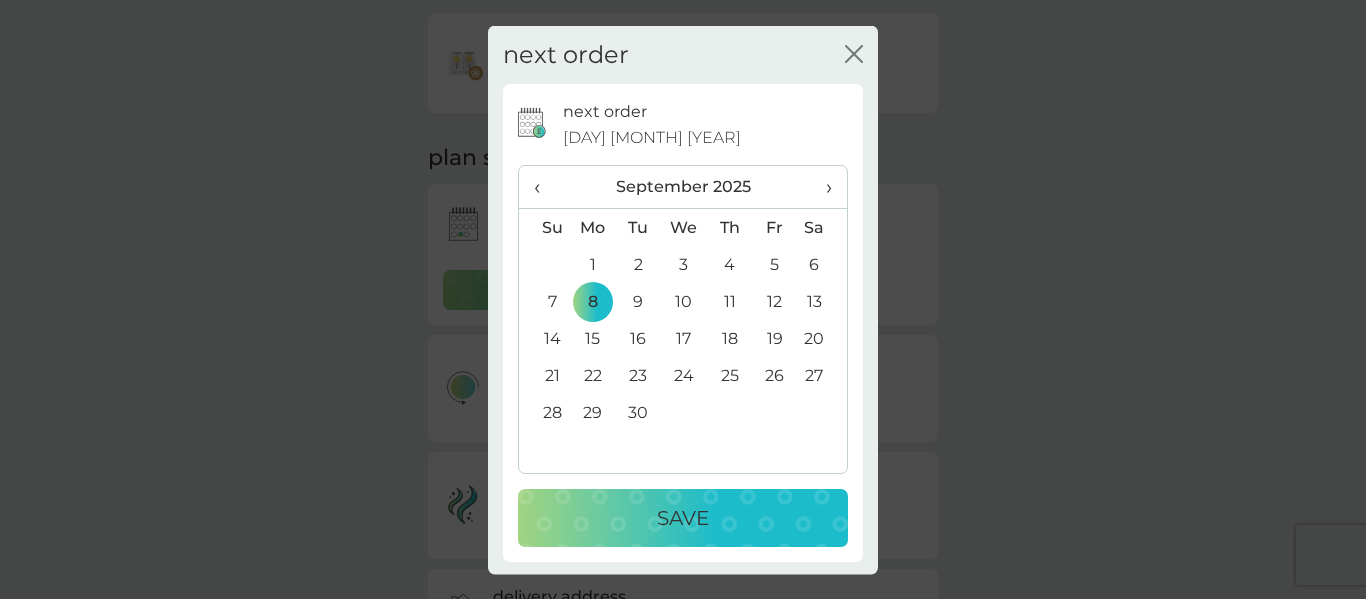 click on "Save" at bounding box center (683, 518) 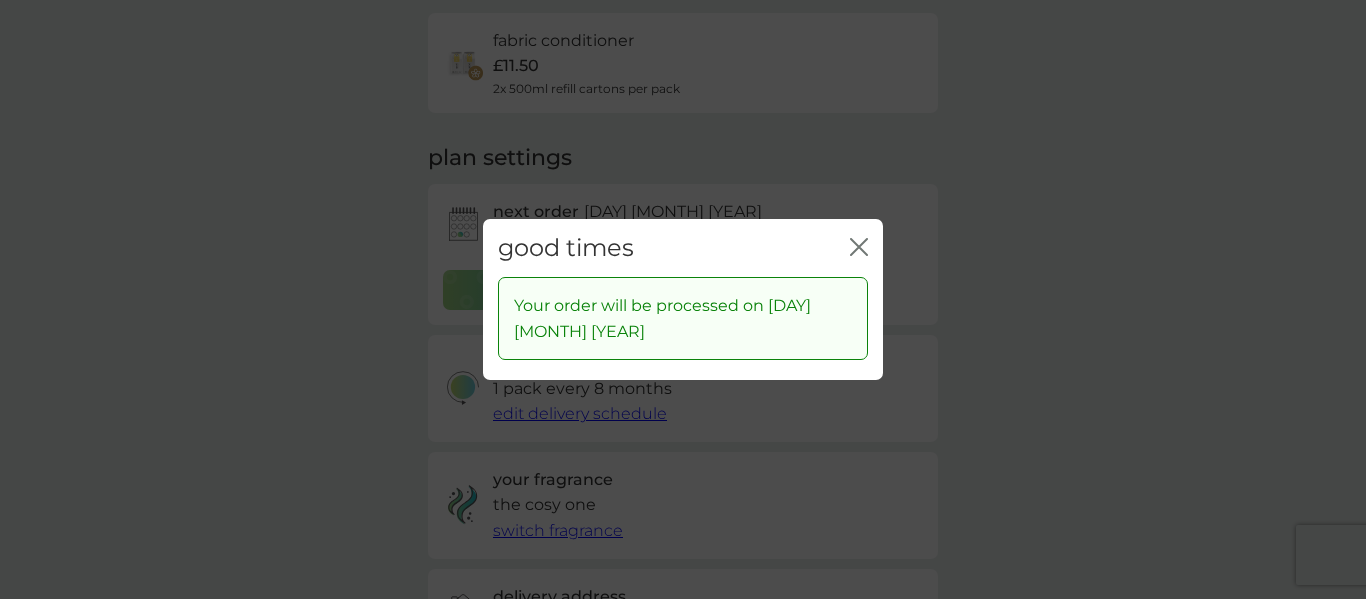 click on "good times close" at bounding box center (683, 248) 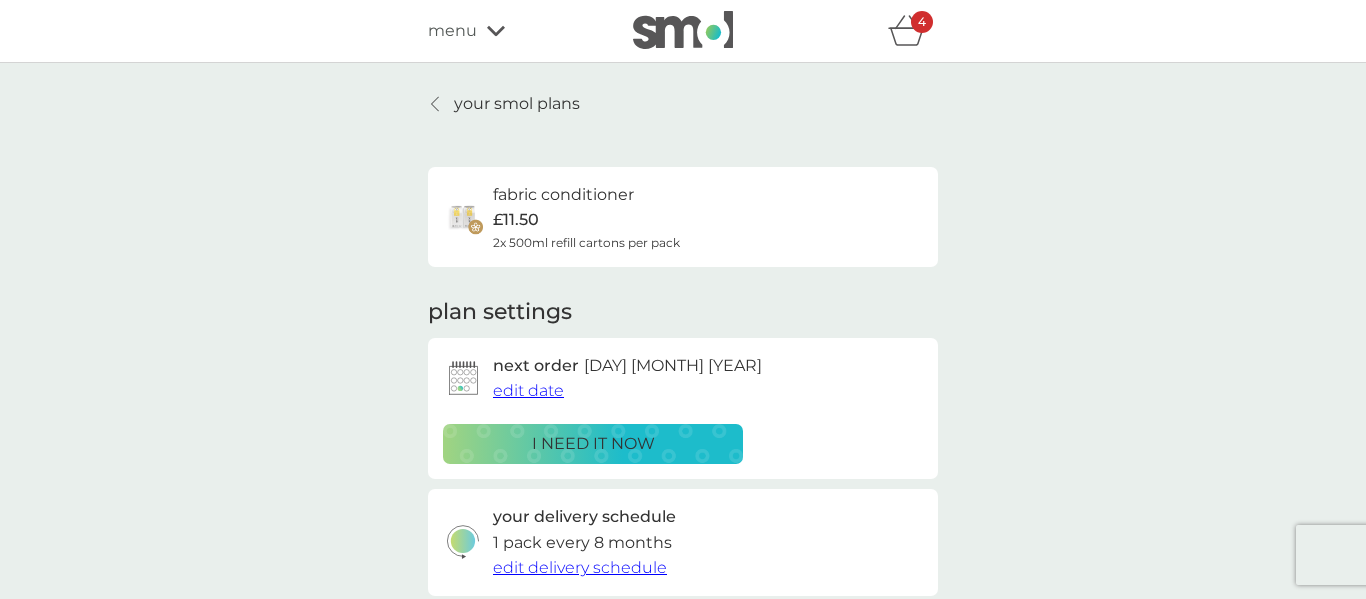 scroll, scrollTop: 0, scrollLeft: 0, axis: both 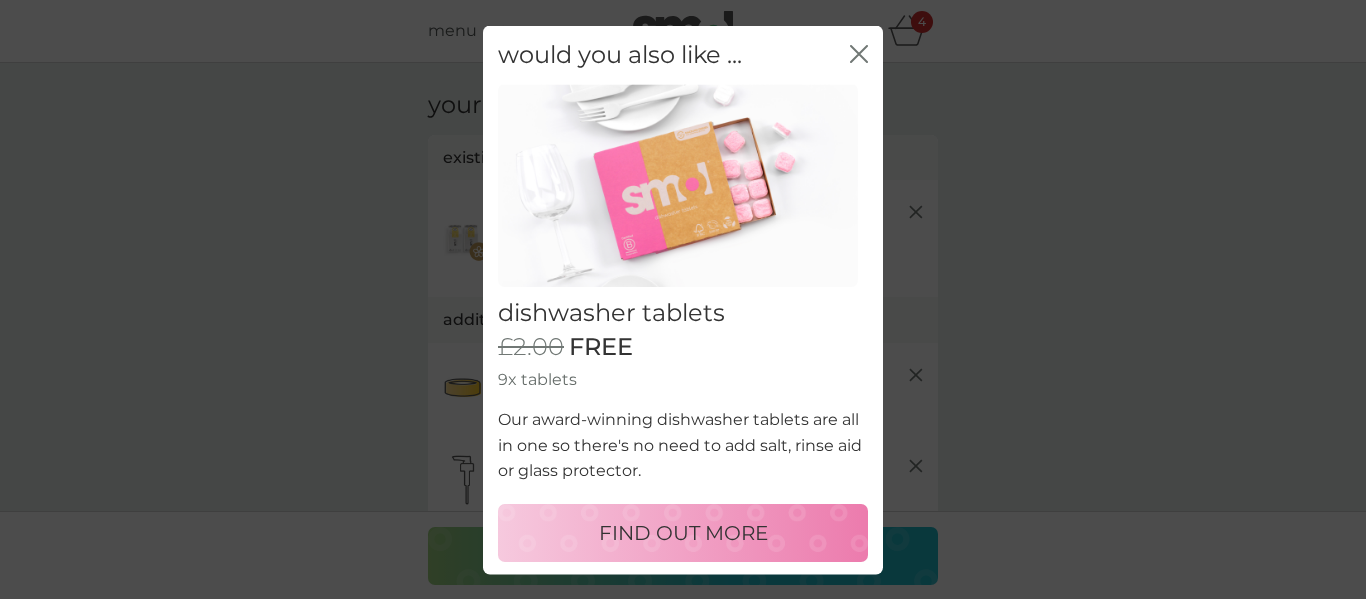 click 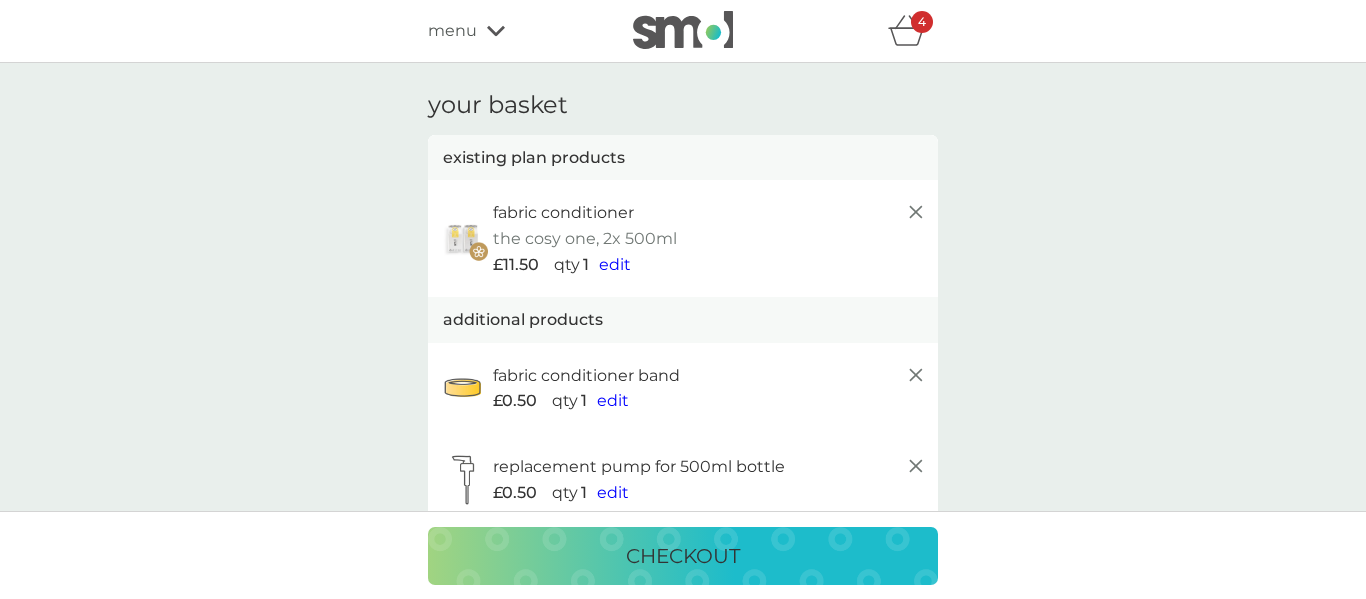click 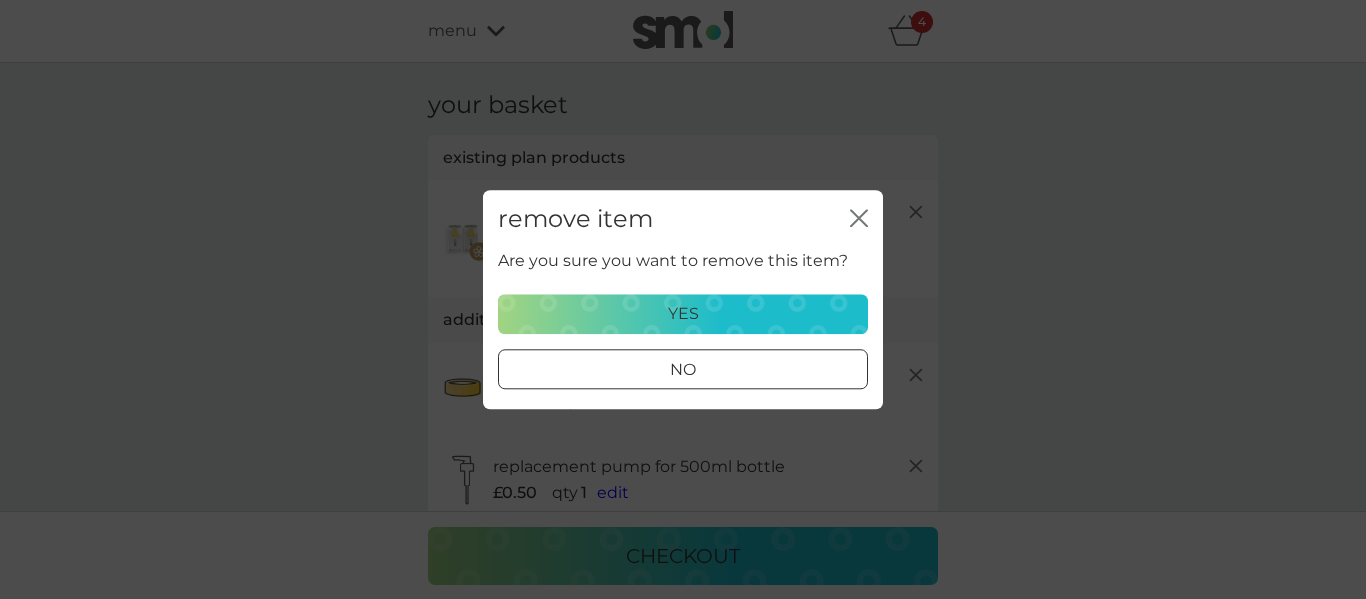 click on "yes" at bounding box center (683, 314) 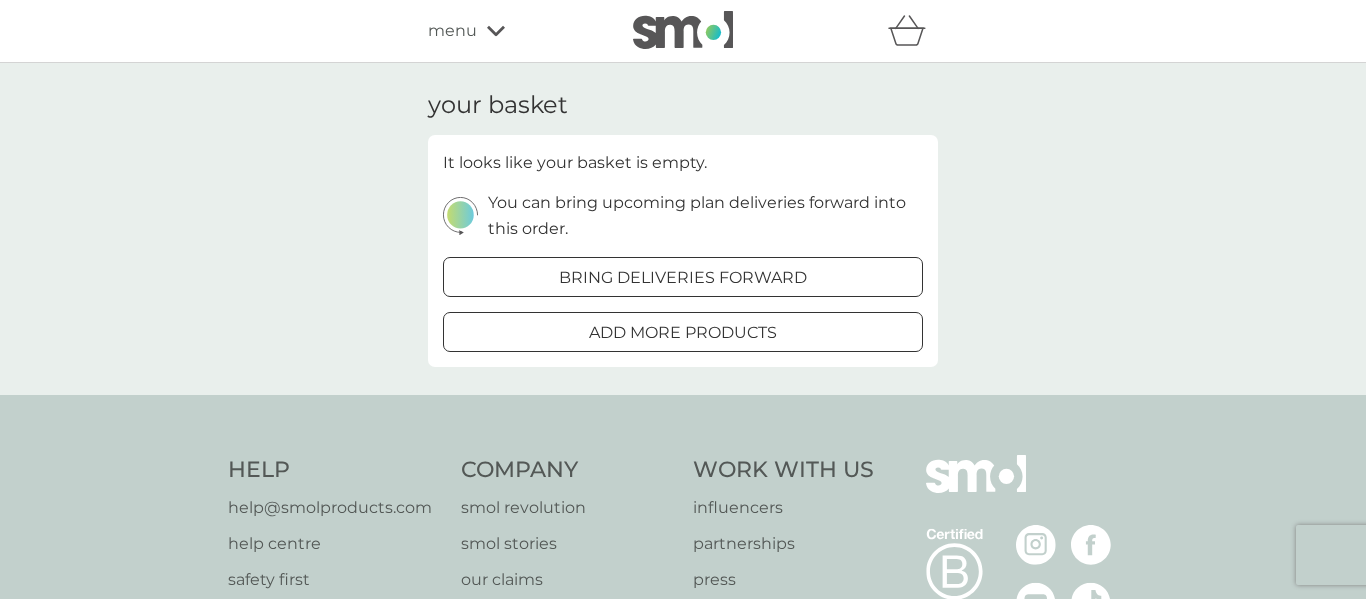 click on "It looks like your basket is empty. You can bring upcoming plan deliveries forward into this order. bring deliveries forward add more products" at bounding box center (683, 251) 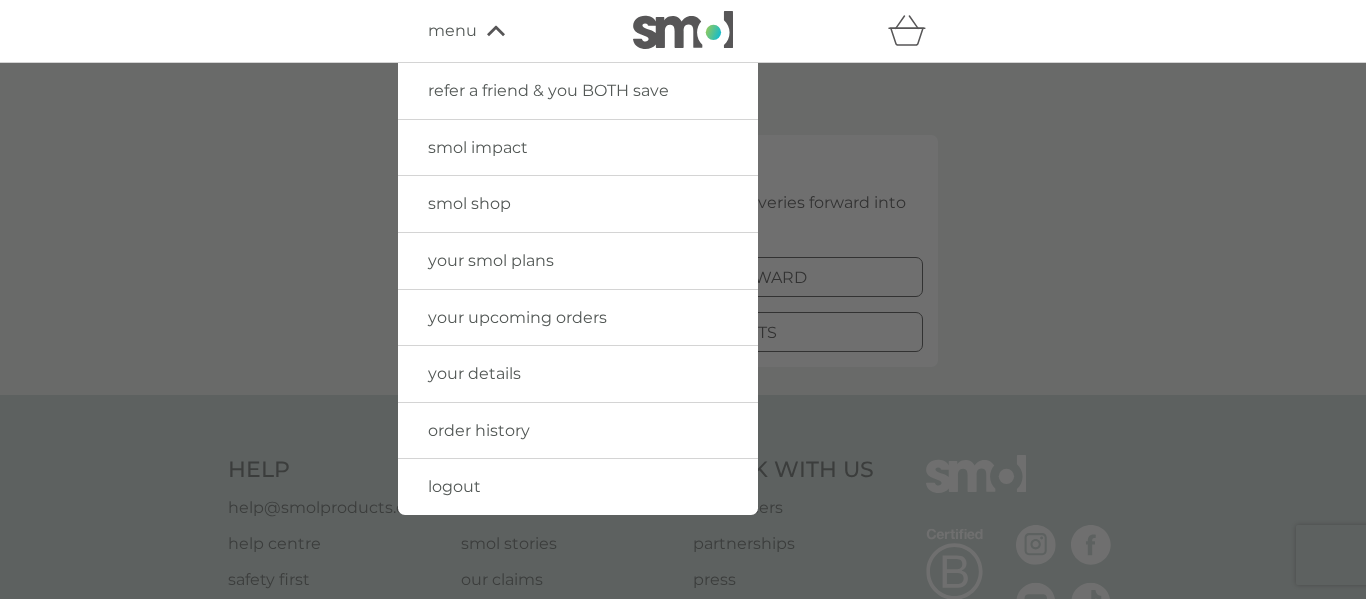 click on "your smol plans" at bounding box center [491, 260] 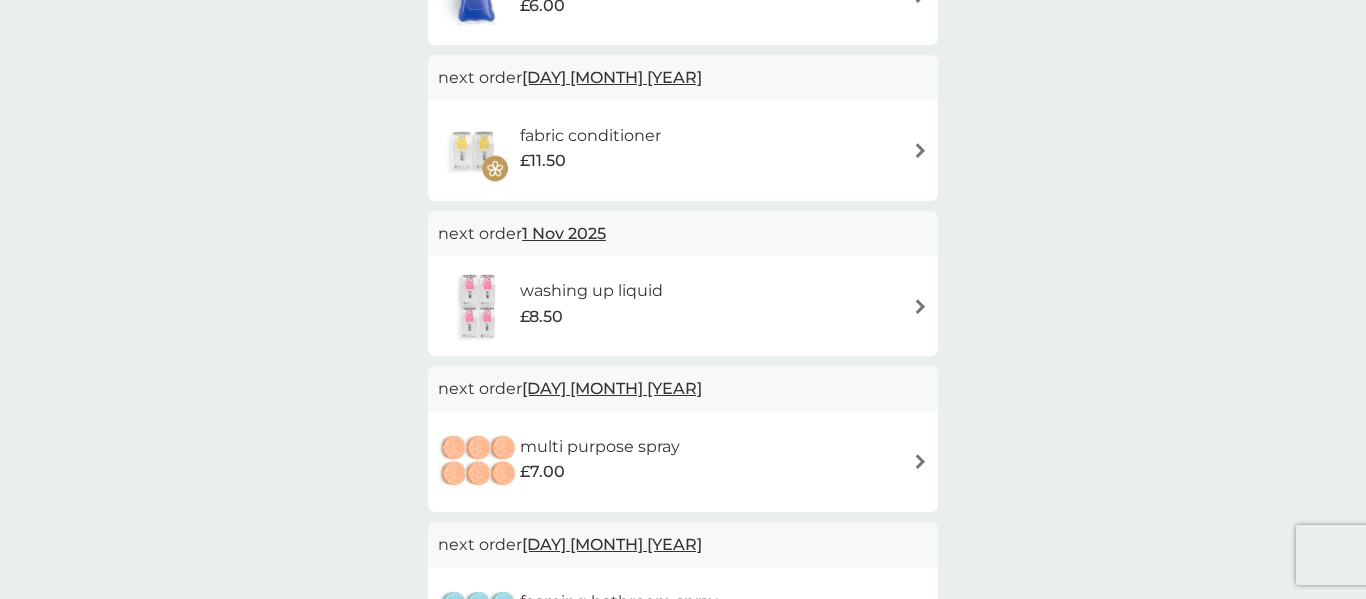 scroll, scrollTop: 292, scrollLeft: 0, axis: vertical 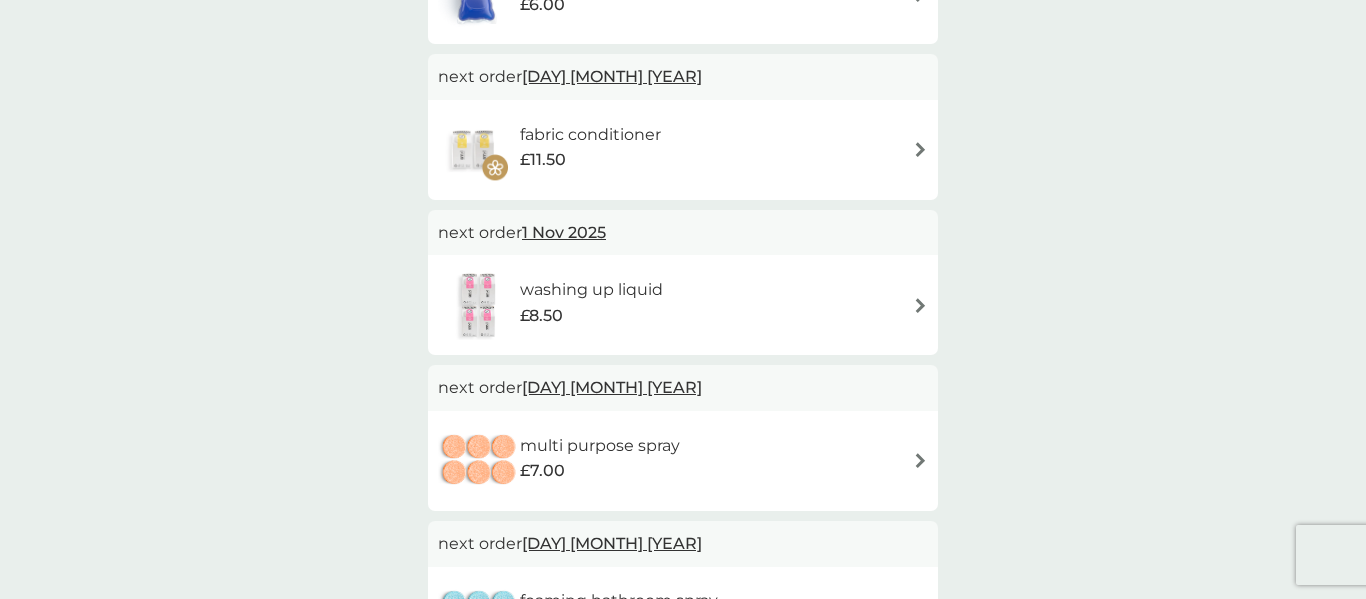 click on "multi purpose spray" at bounding box center [600, 446] 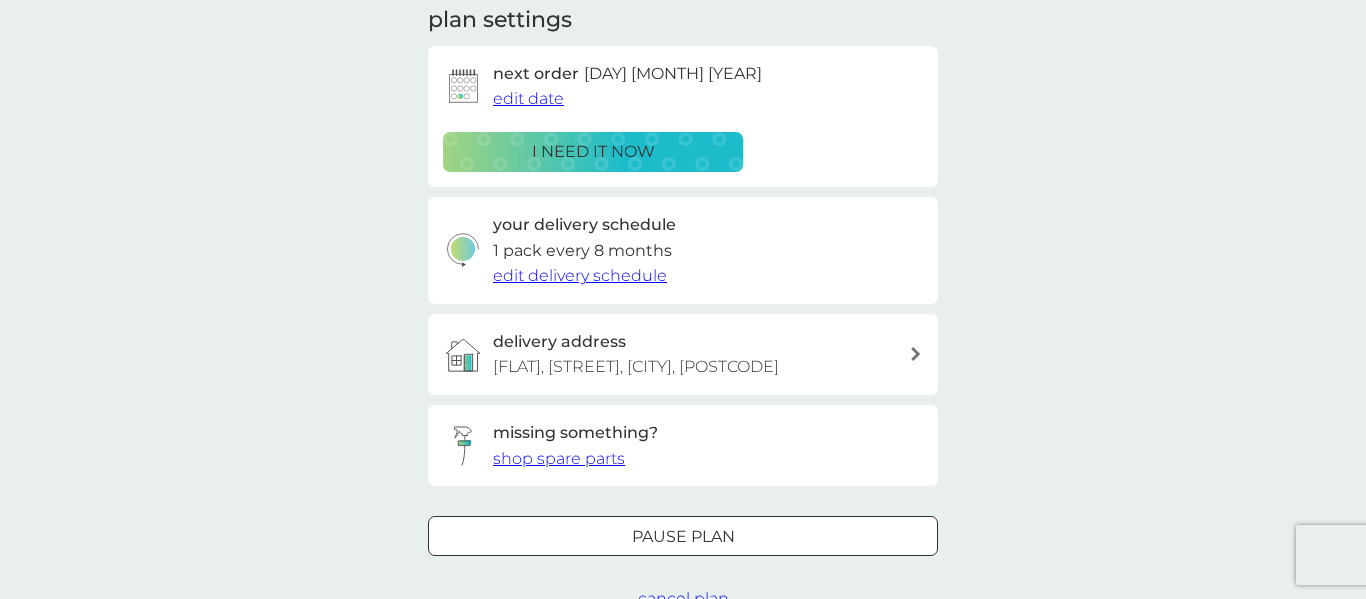 scroll, scrollTop: 81, scrollLeft: 0, axis: vertical 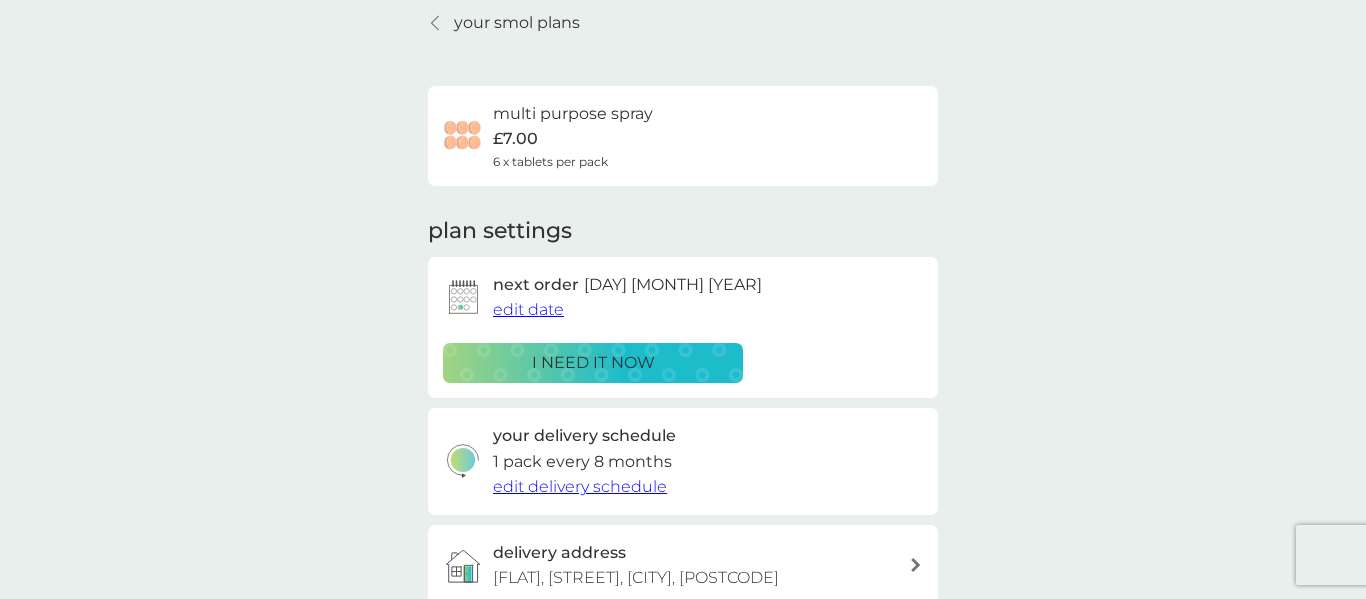 click on "edit delivery schedule" at bounding box center [580, 486] 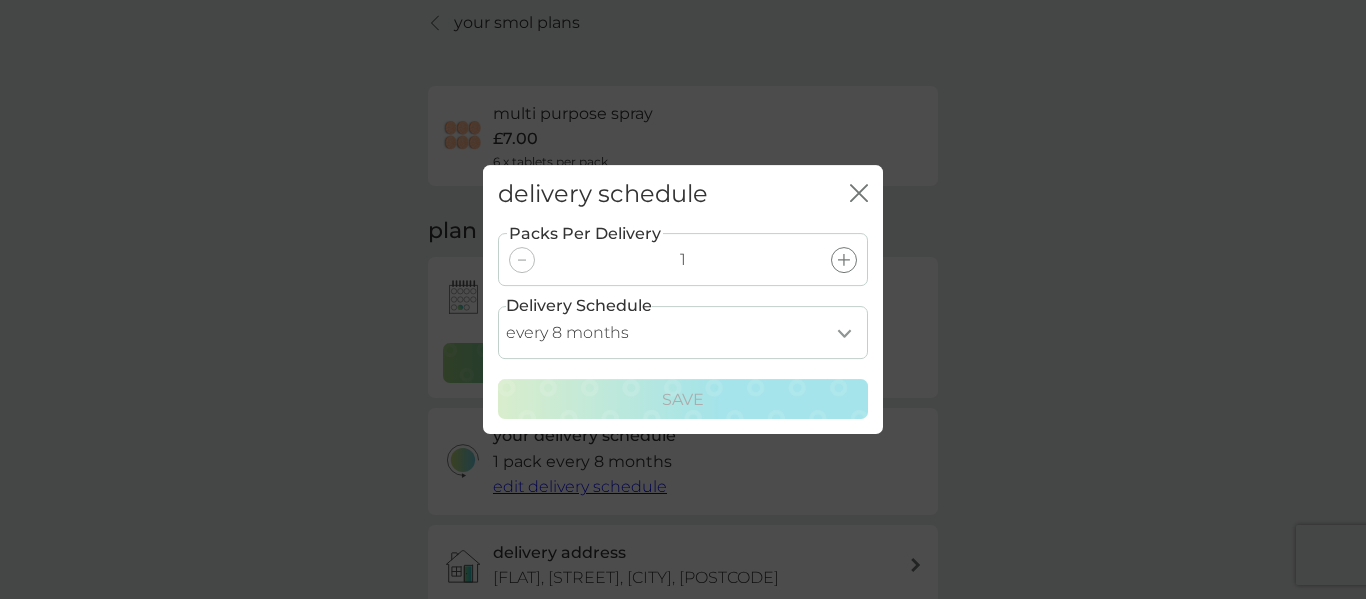 click on "every 1 month every 2 months every 3 months every 4 months every 5 months every 6 months every 7 months every 8 months" at bounding box center [683, 332] 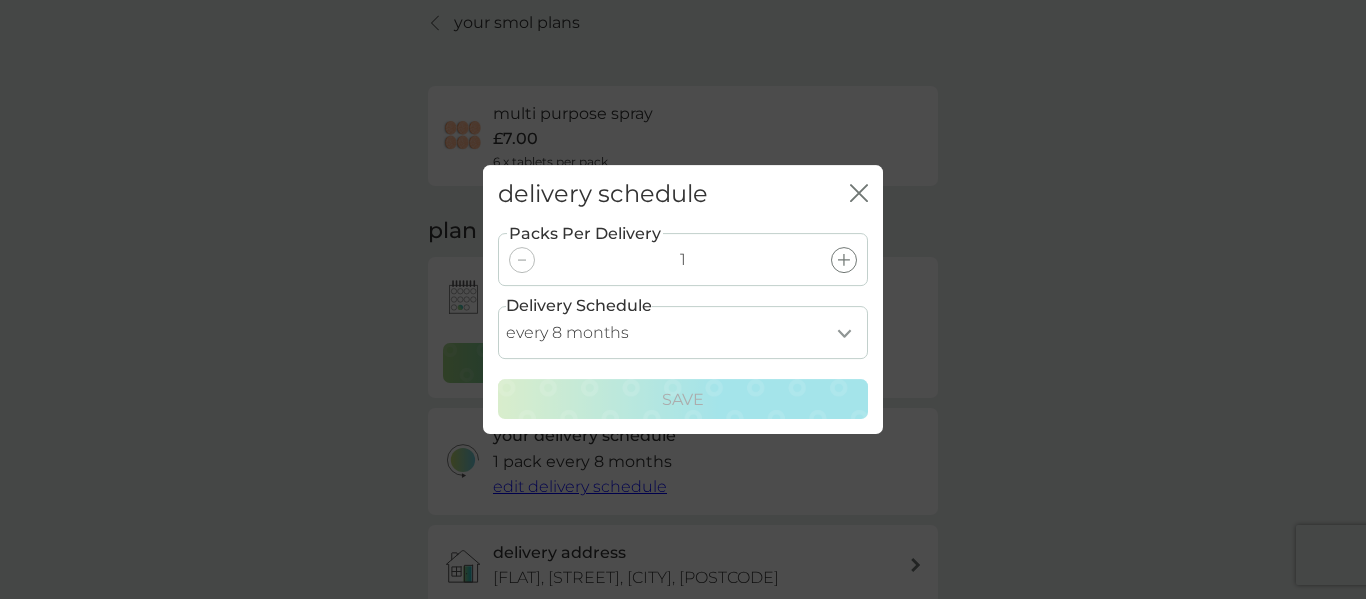 click 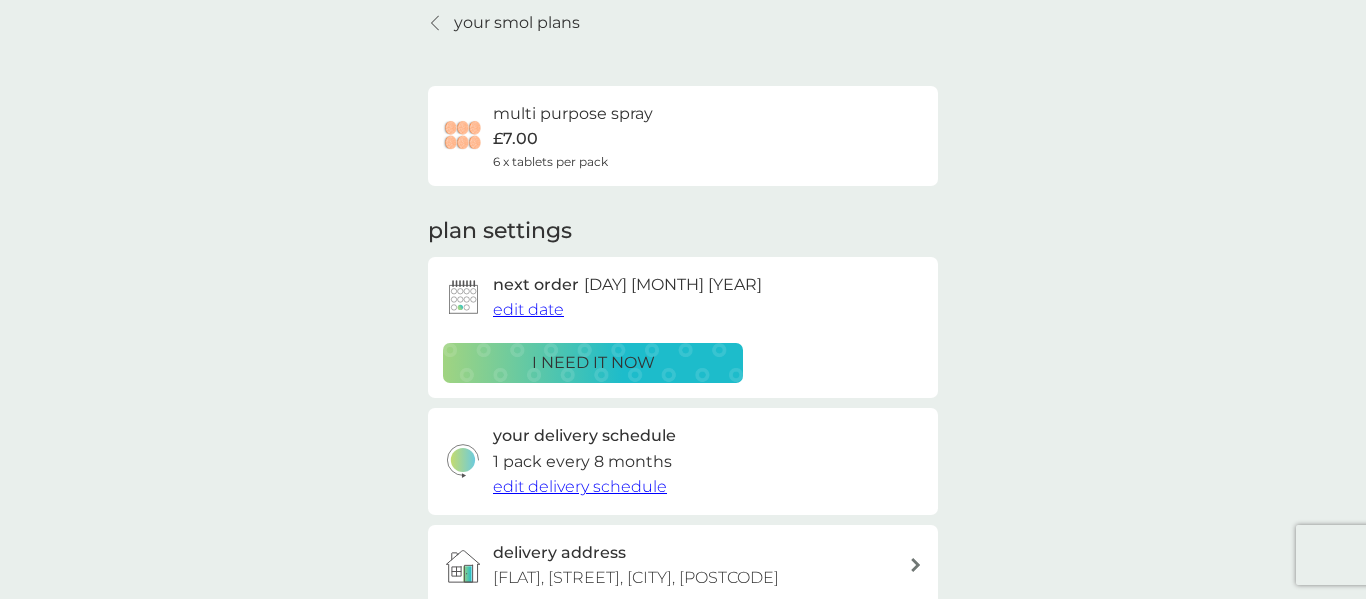click on "edit date" at bounding box center [528, 309] 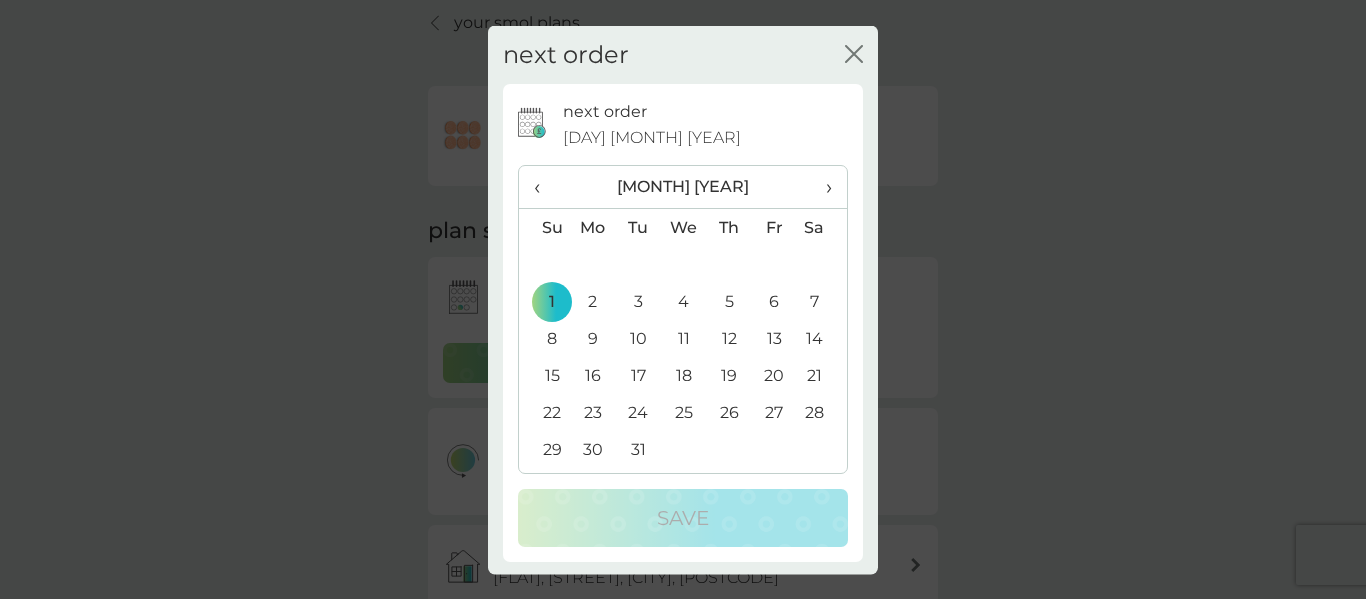 click on "›" at bounding box center [822, 187] 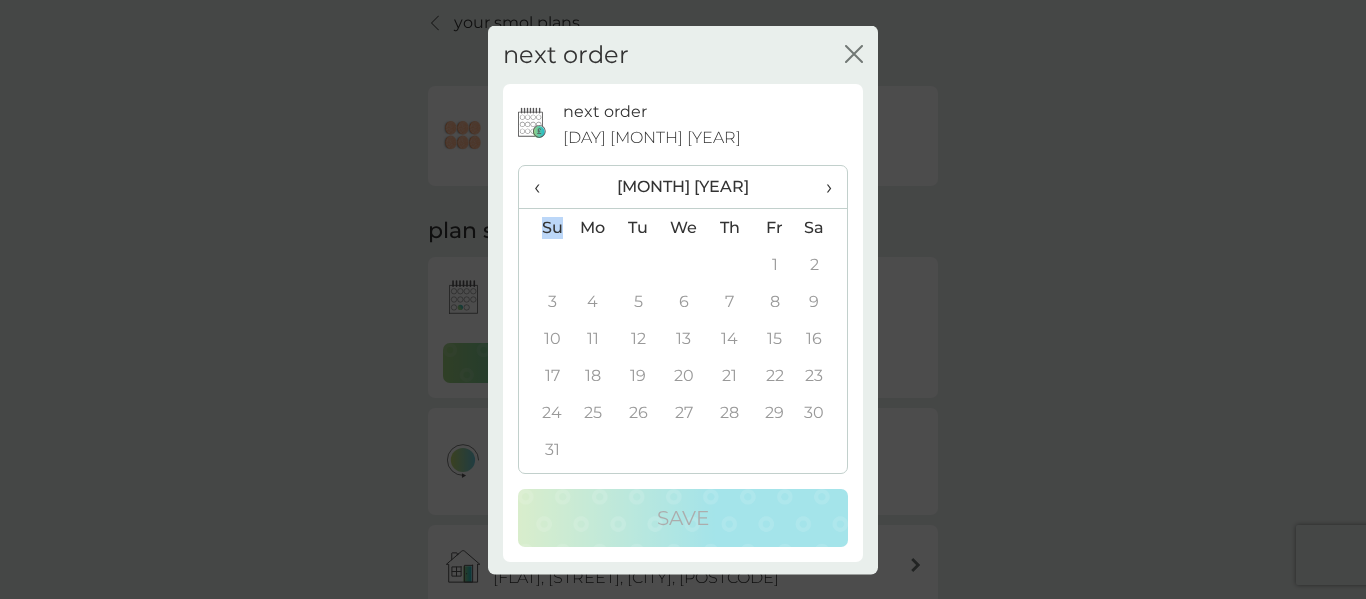 click on "›" at bounding box center (822, 187) 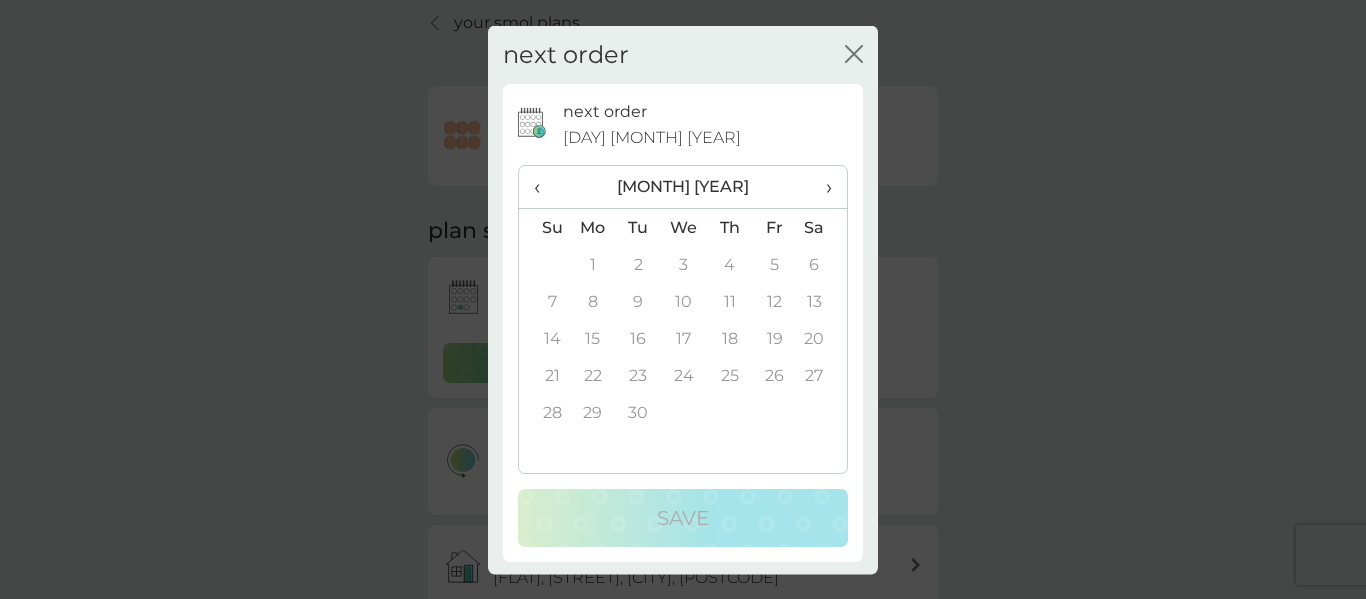 click 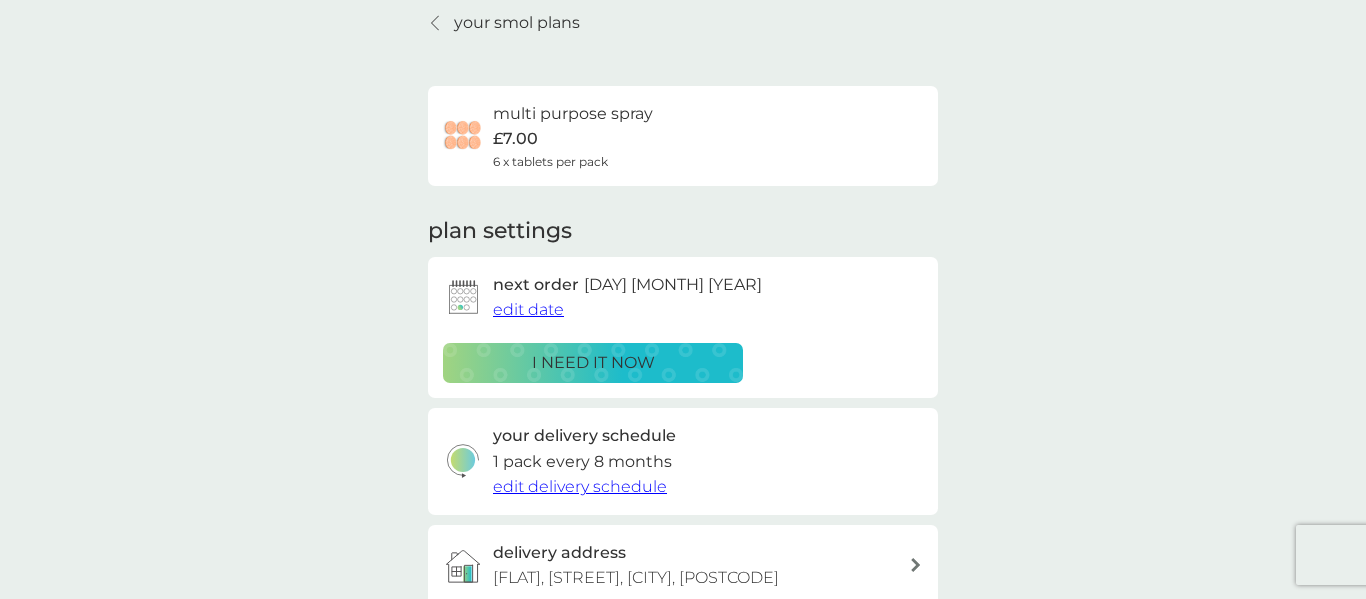 click on "your smol plans" at bounding box center [517, 23] 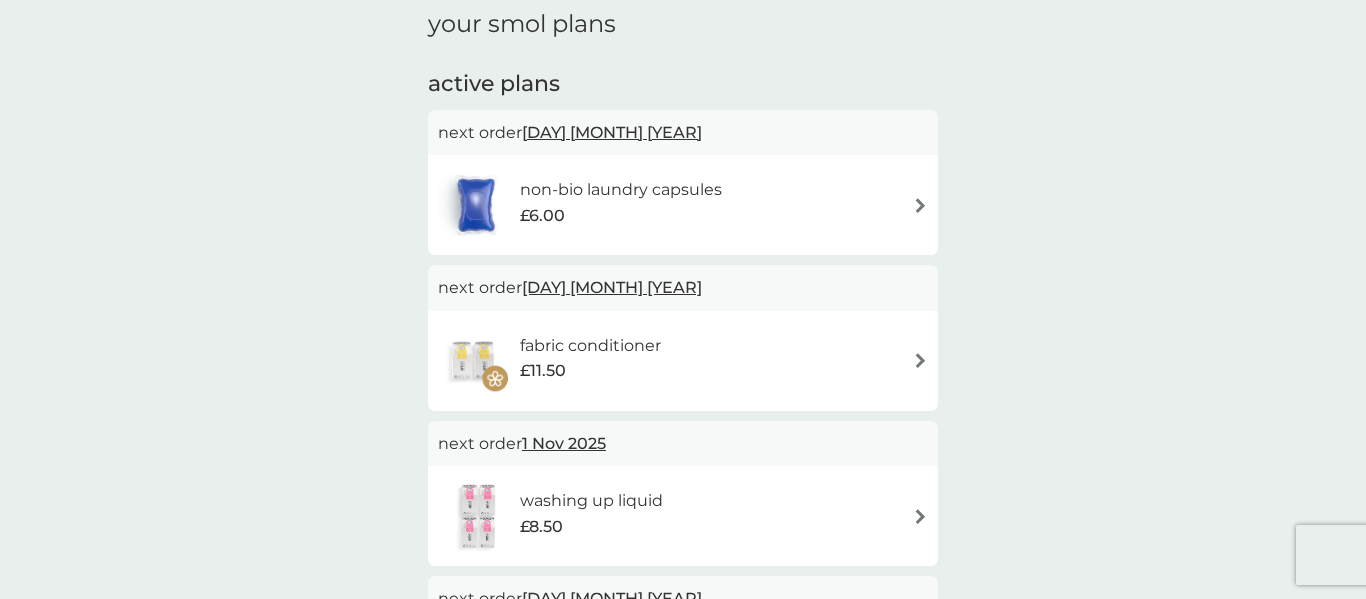 click on "menu" at bounding box center (452, -50) 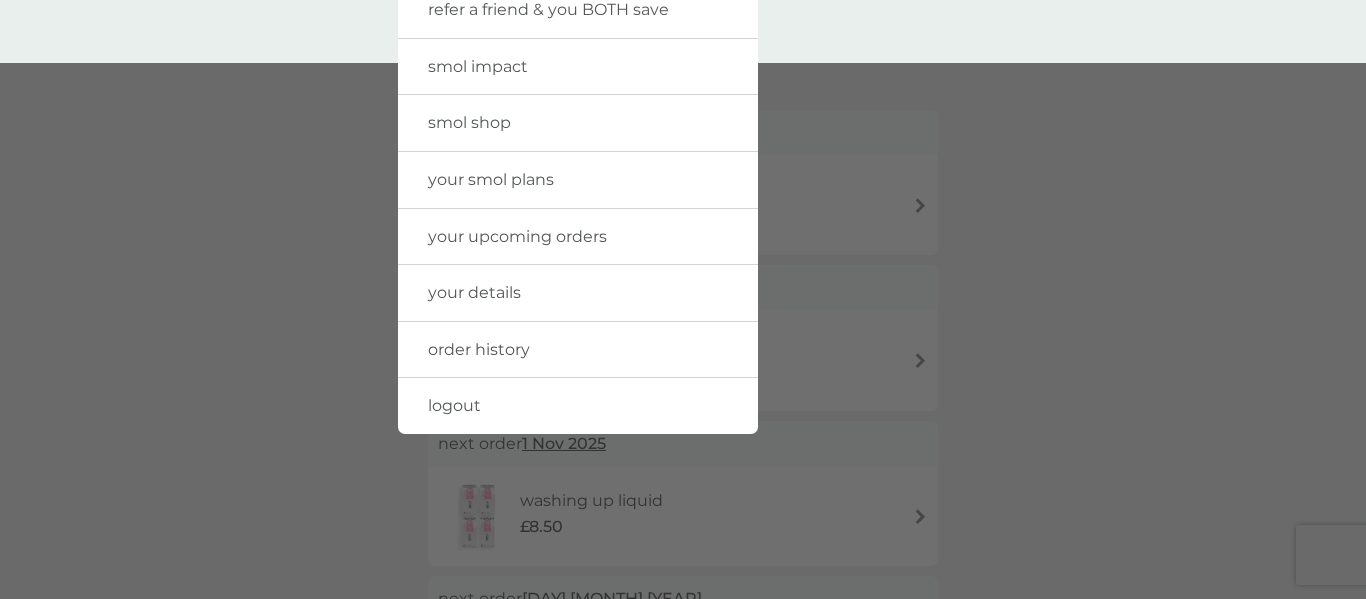 scroll, scrollTop: 0, scrollLeft: 0, axis: both 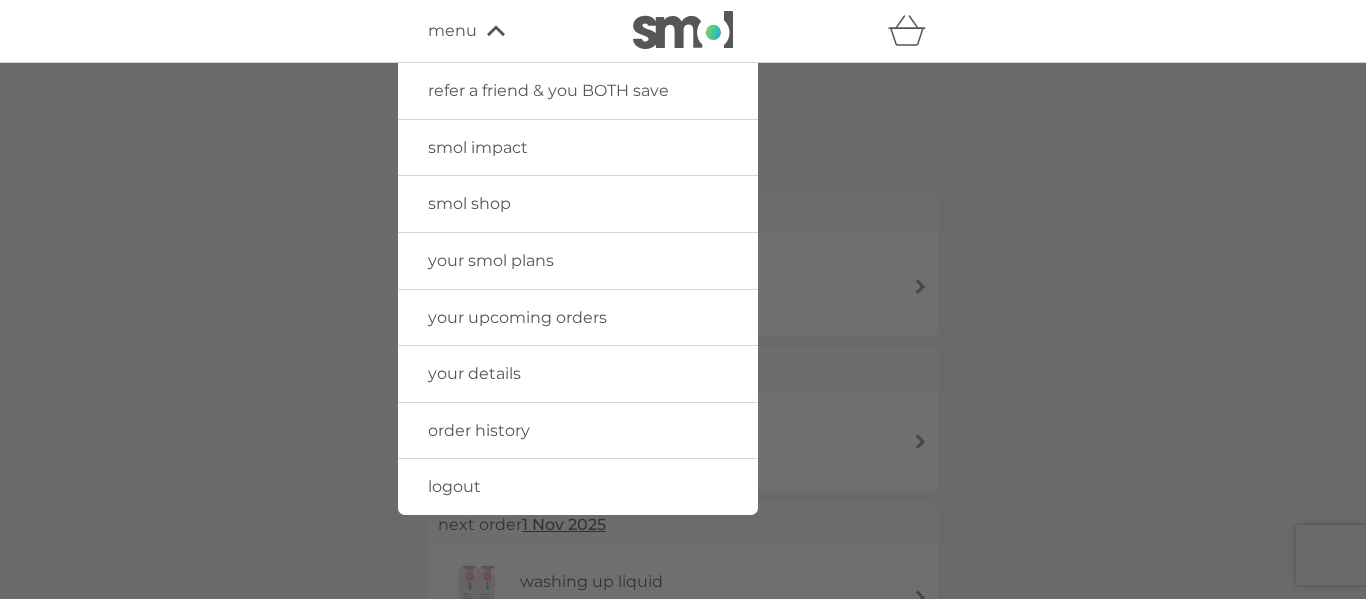 click on "smol shop" at bounding box center (469, 203) 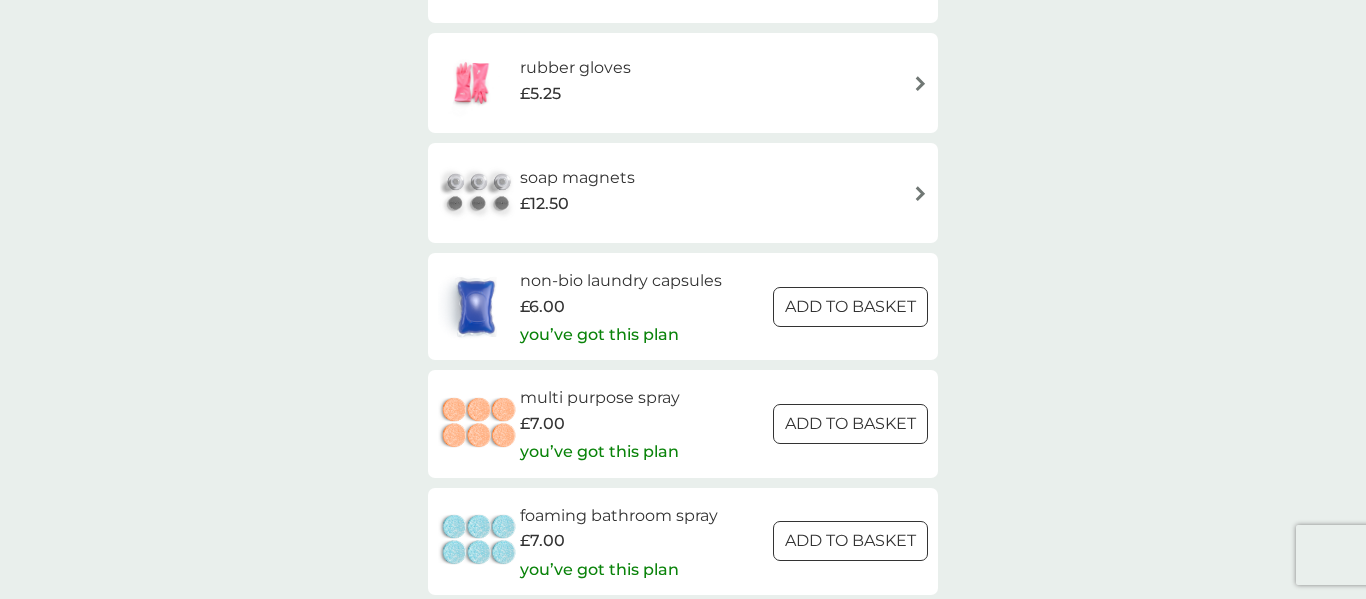 scroll, scrollTop: 2587, scrollLeft: 0, axis: vertical 